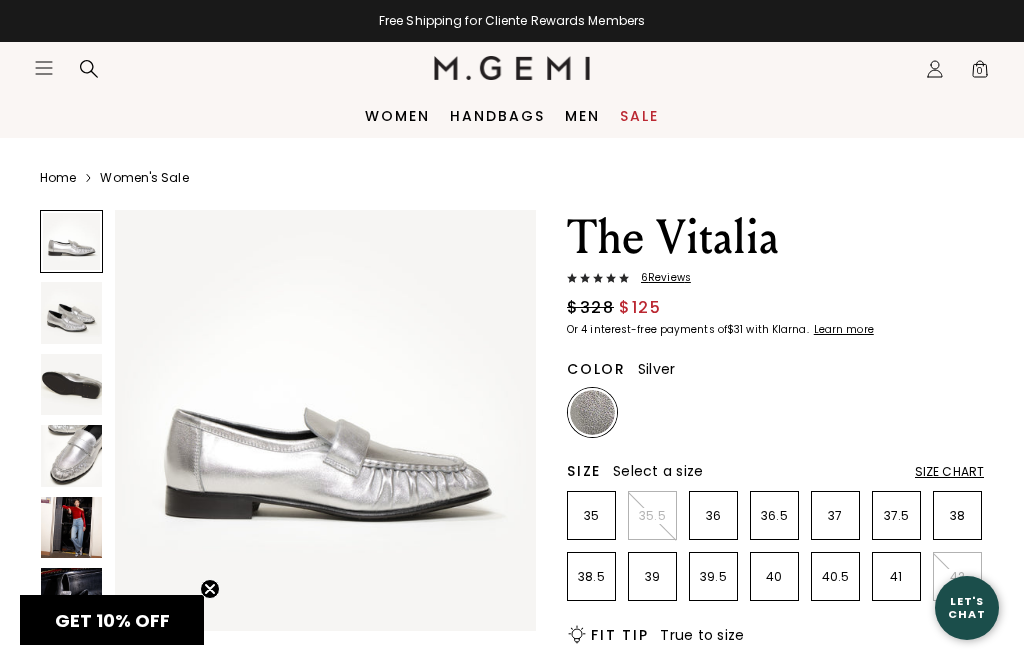 scroll, scrollTop: 0, scrollLeft: 0, axis: both 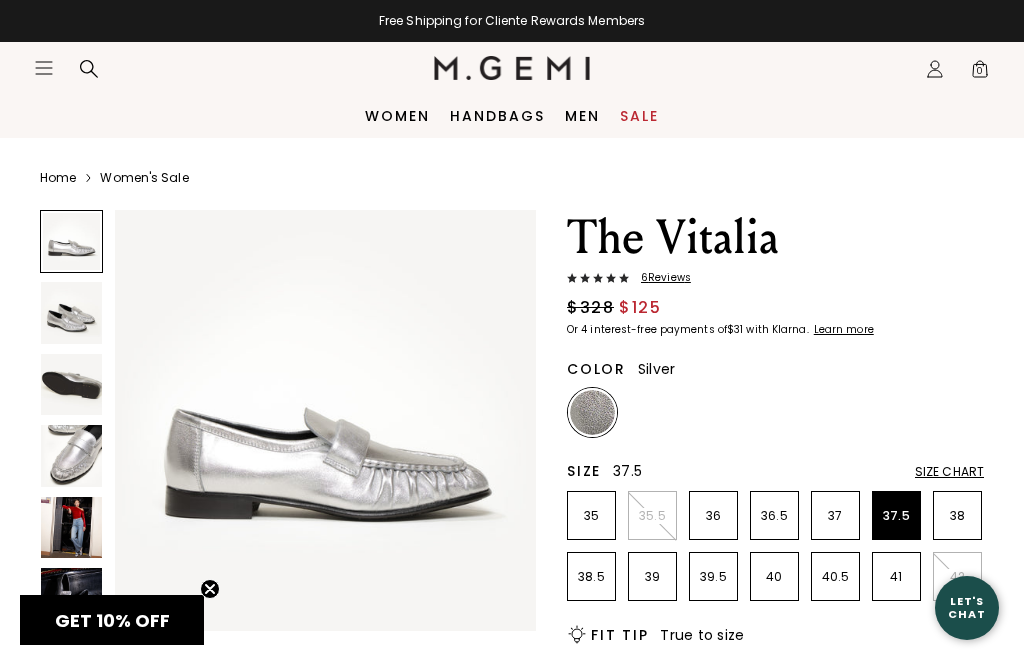click on "37.5" at bounding box center [896, 516] 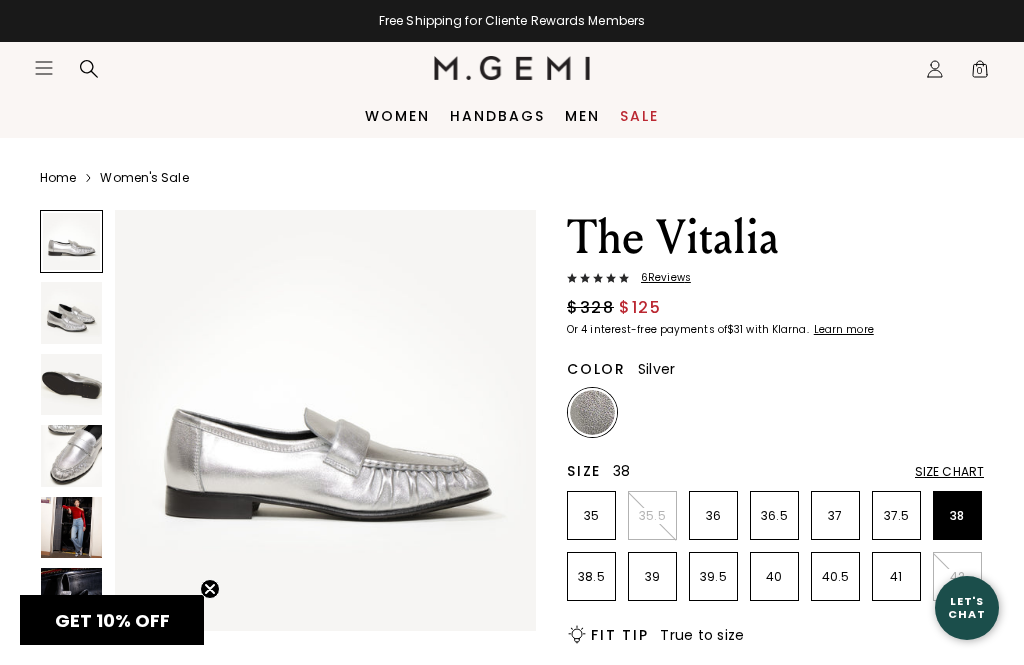 click on "38" at bounding box center [957, 516] 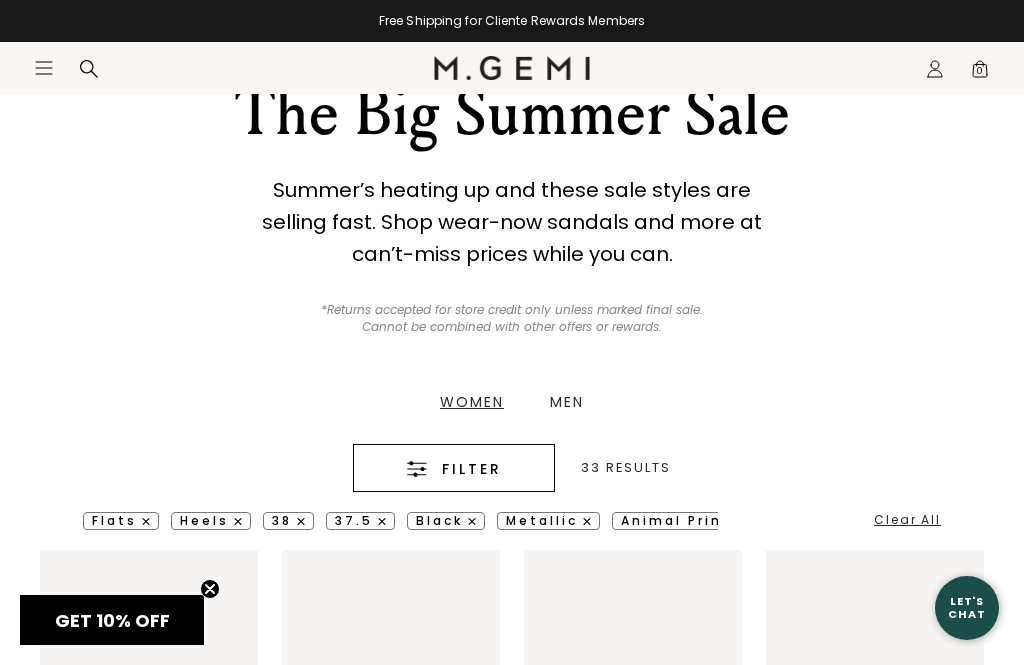 scroll, scrollTop: 2731, scrollLeft: 0, axis: vertical 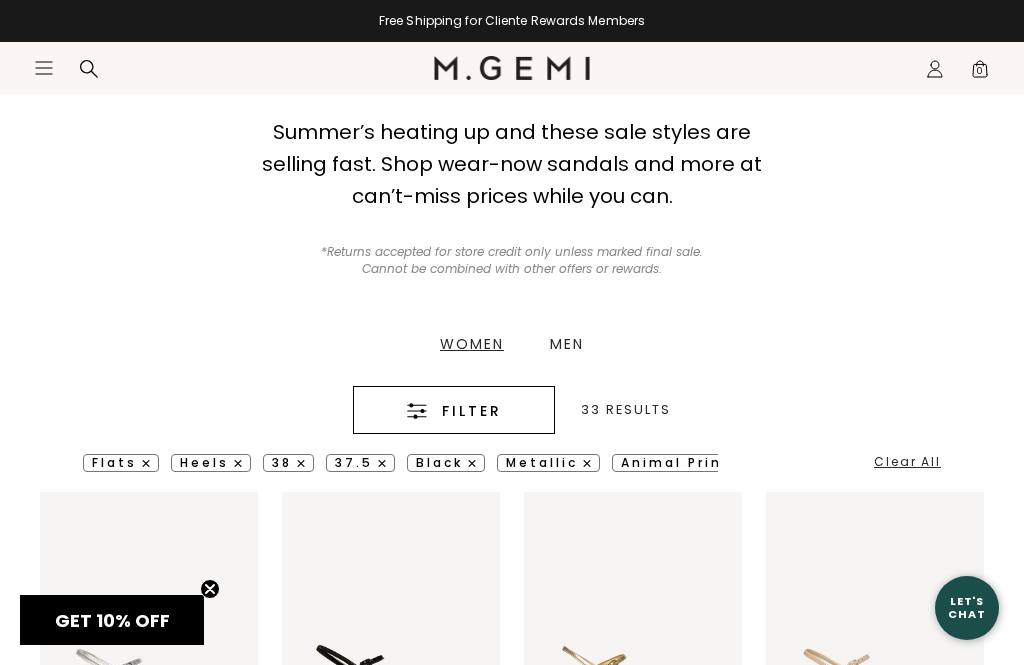 click 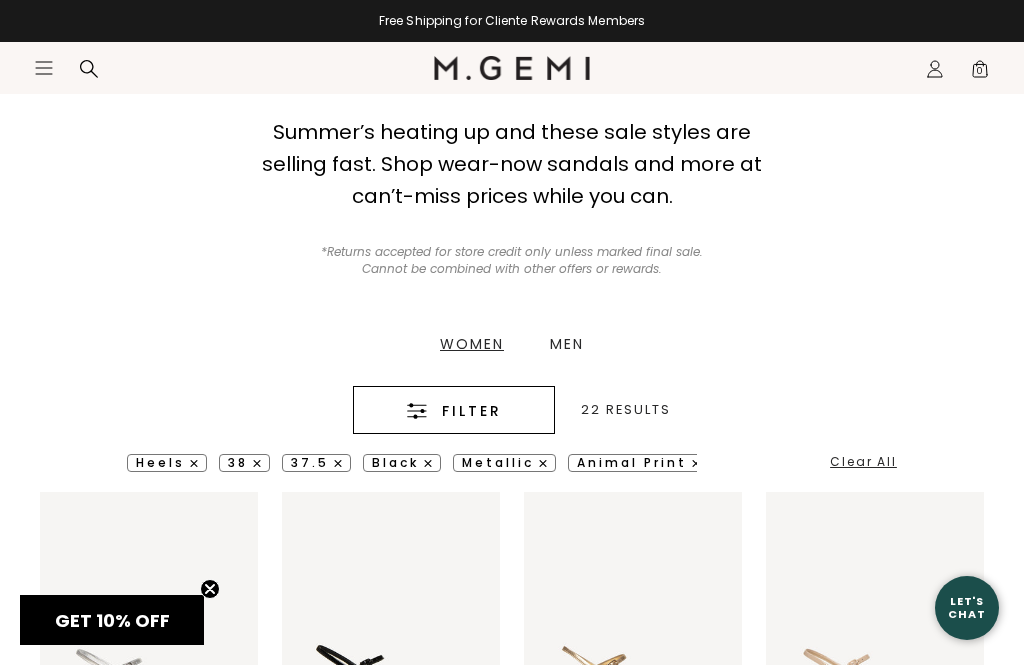click on "Heels" at bounding box center [167, 463] 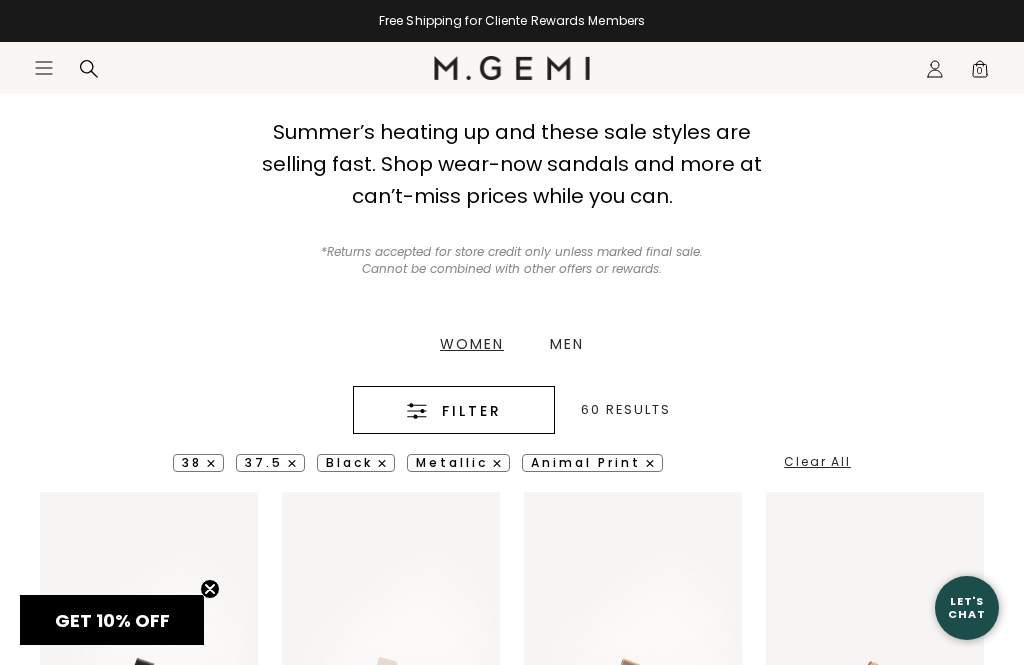 click on "animal print" at bounding box center [592, 463] 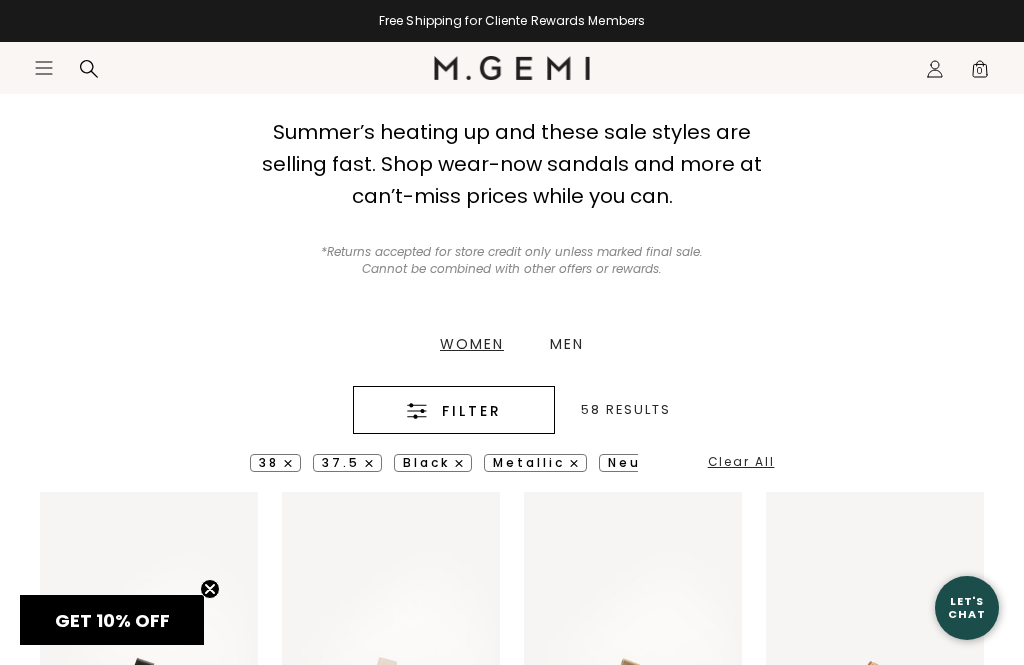 scroll, scrollTop: 0, scrollLeft: 0, axis: both 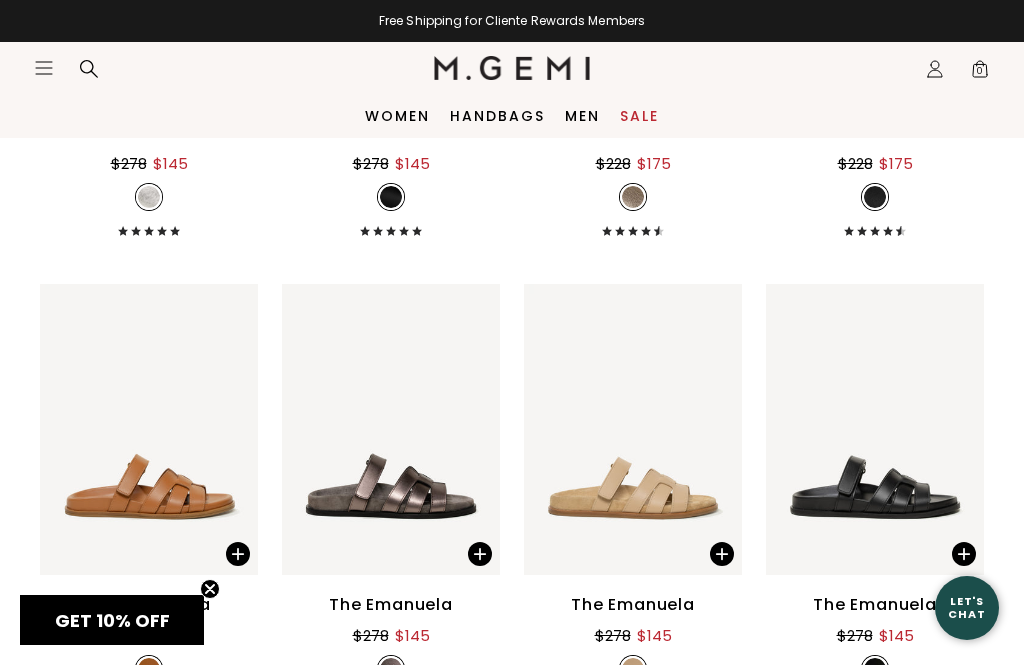 click at bounding box center (391, 430) 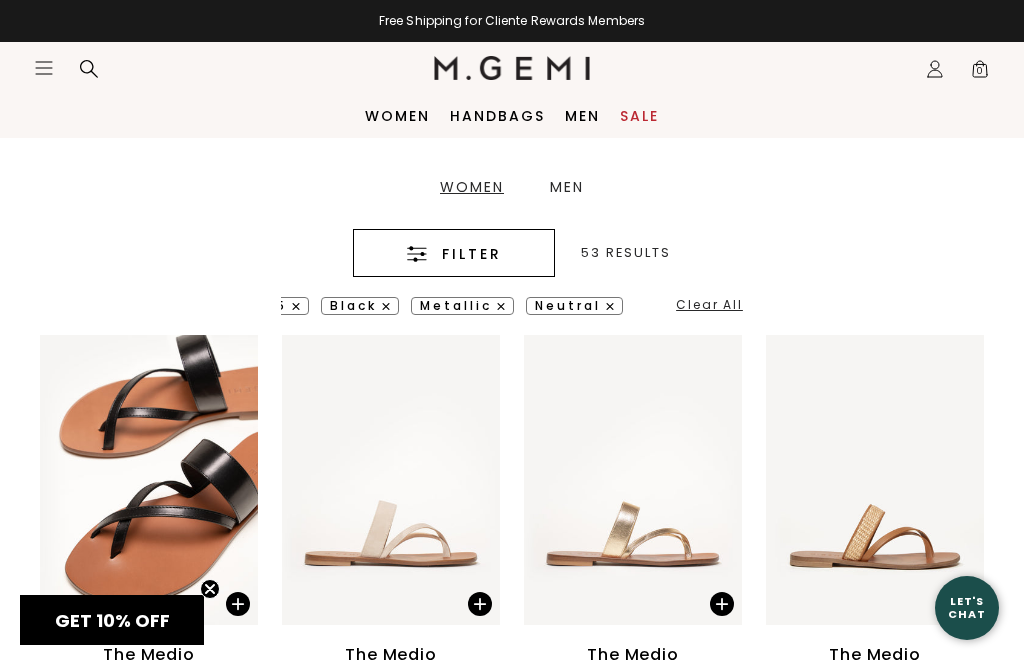 scroll, scrollTop: 369, scrollLeft: 0, axis: vertical 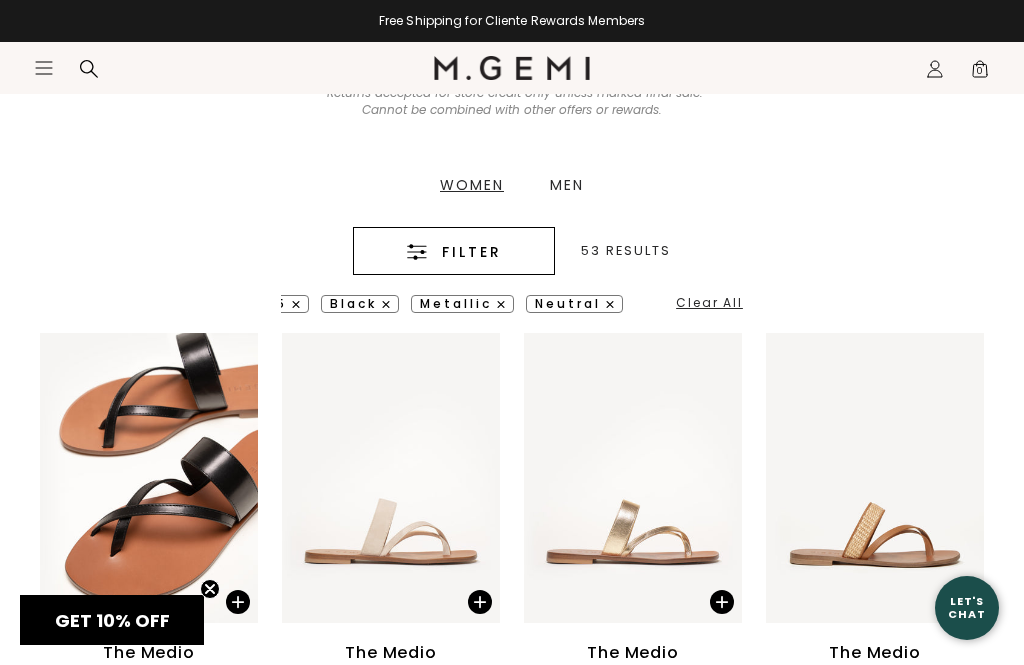 click on "Filter" at bounding box center [472, 252] 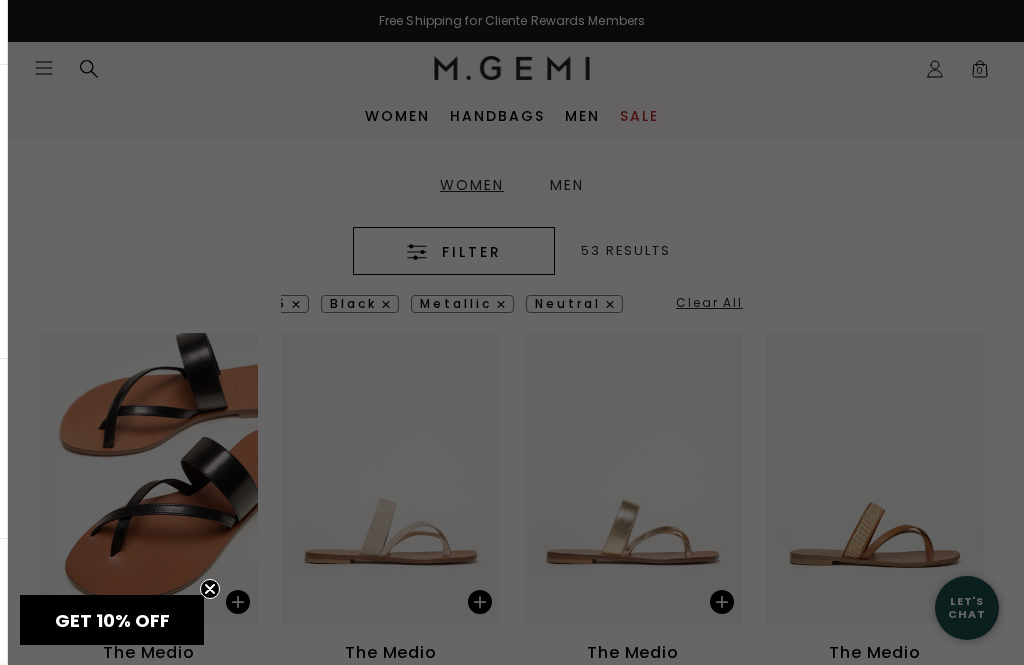 scroll, scrollTop: 0, scrollLeft: 0, axis: both 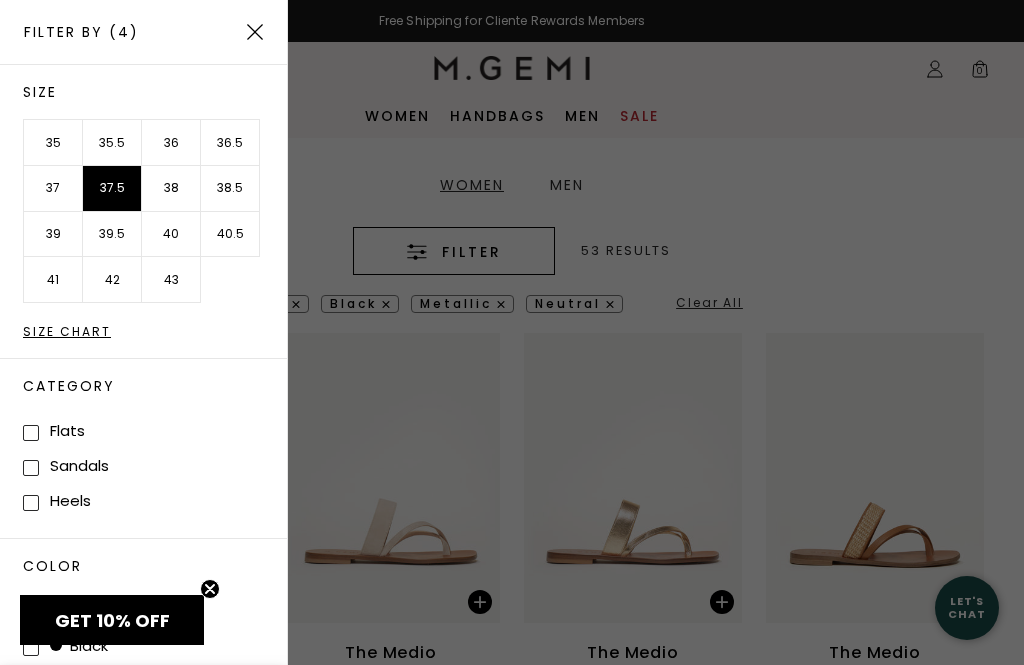 click on "37" at bounding box center (53, 189) 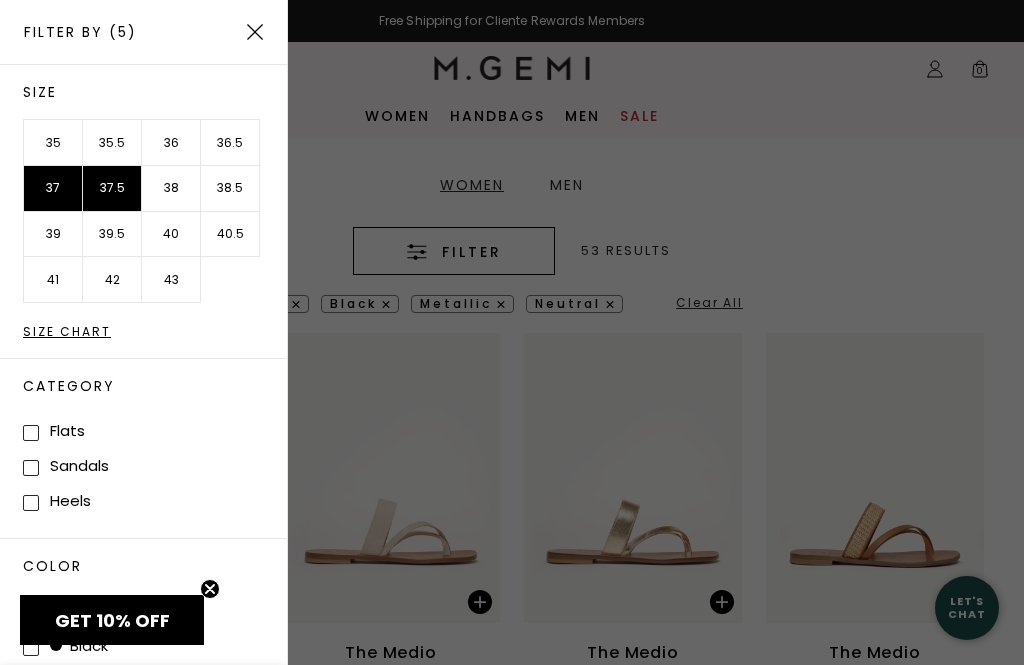 click on "Apply (5)" at bounding box center [179, 701] 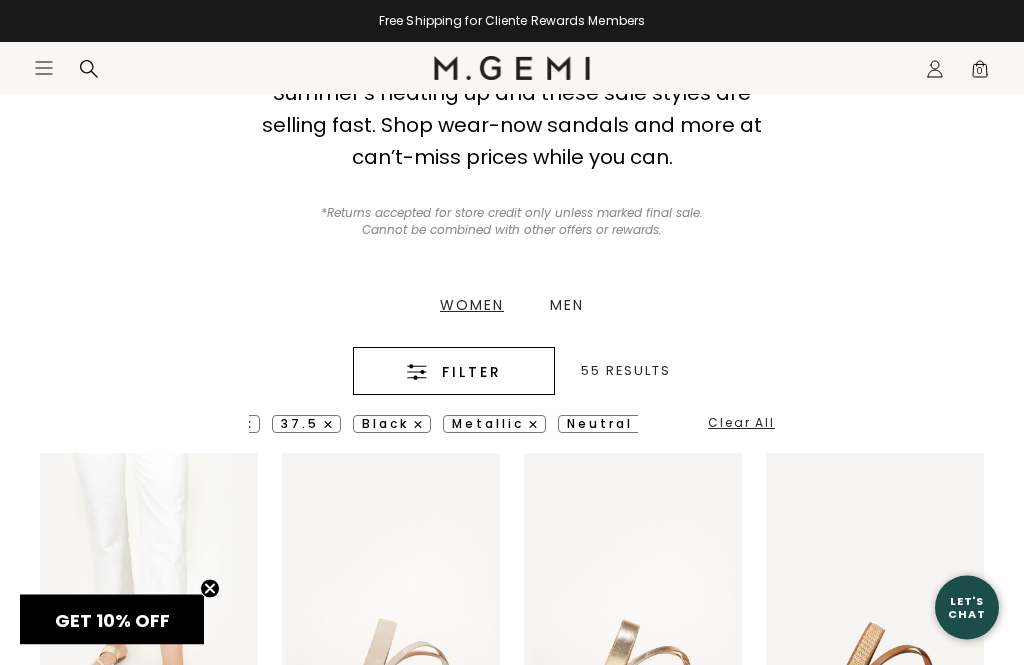 scroll, scrollTop: 251, scrollLeft: 0, axis: vertical 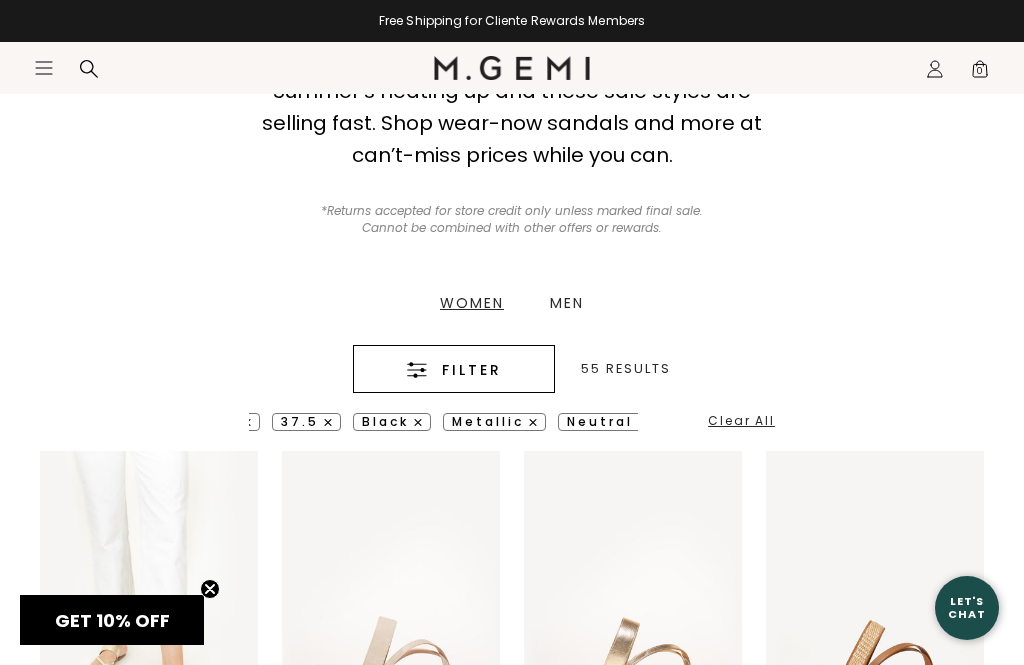 click on "Filter" at bounding box center [472, 370] 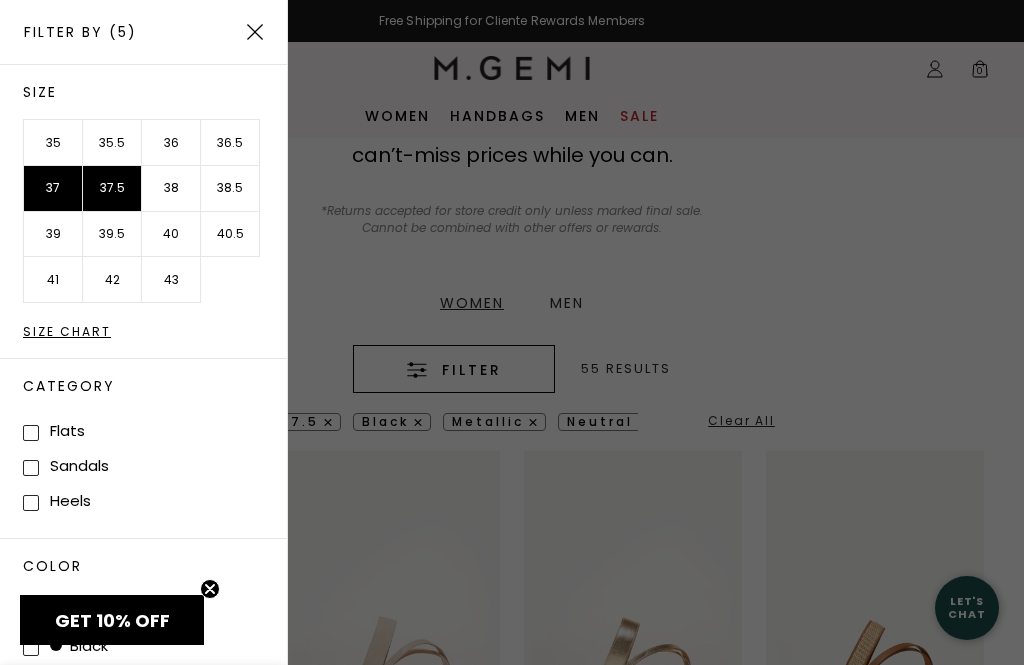 scroll, scrollTop: 0, scrollLeft: 0, axis: both 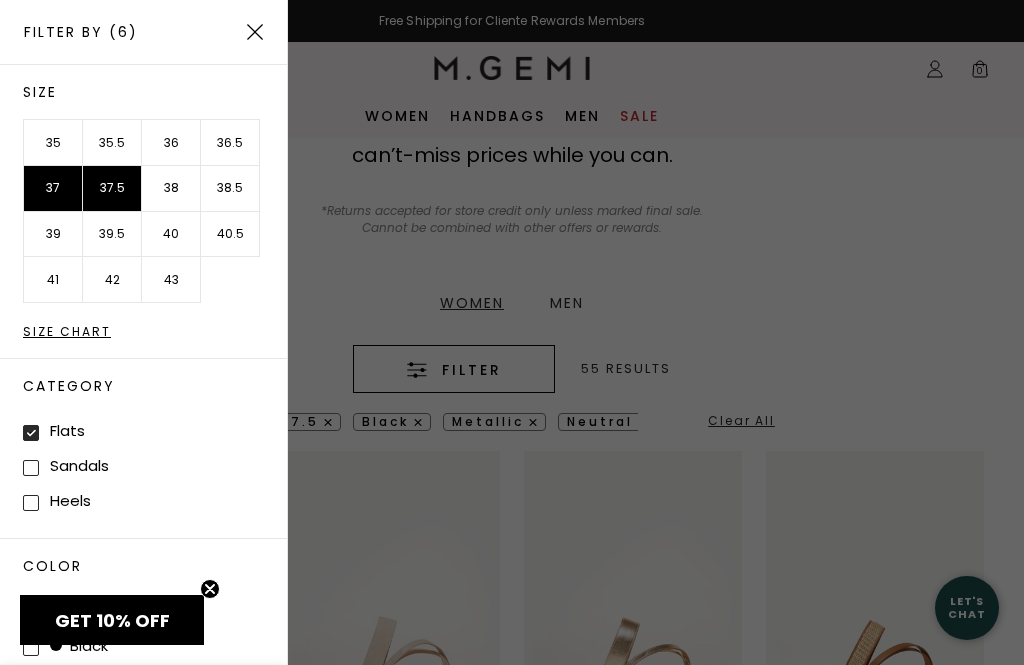 click at bounding box center [31, 468] 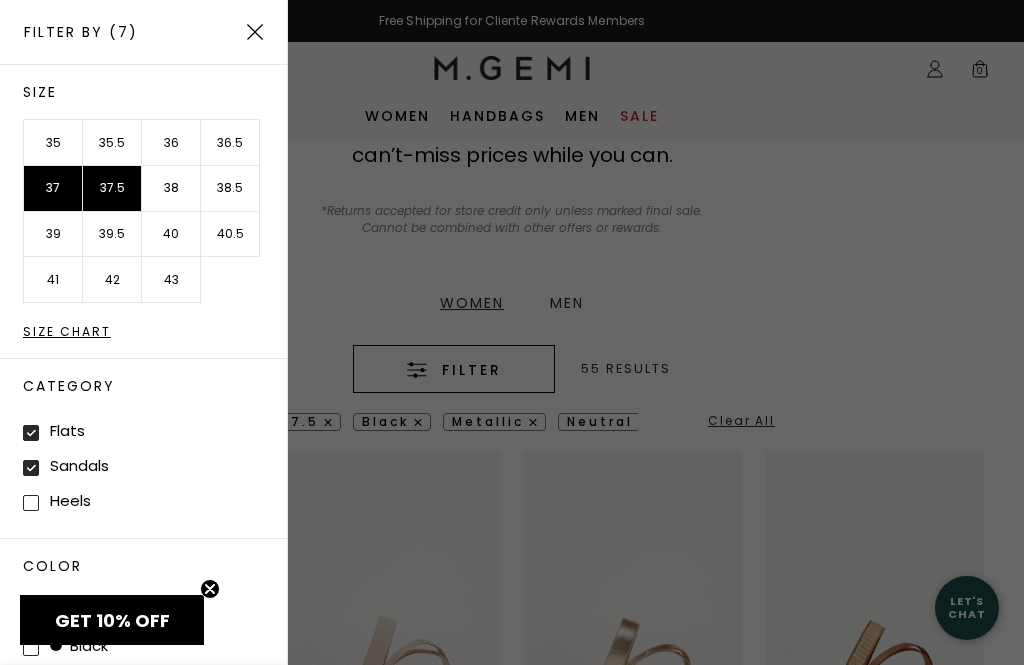 click on "Apply (7)" at bounding box center [179, 701] 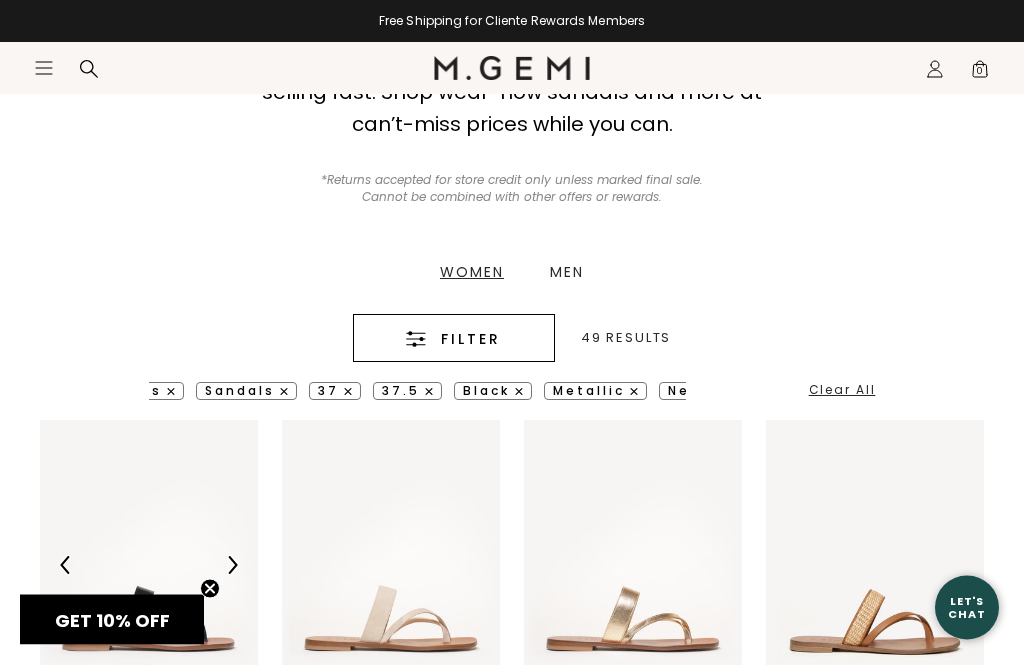 scroll, scrollTop: 282, scrollLeft: 0, axis: vertical 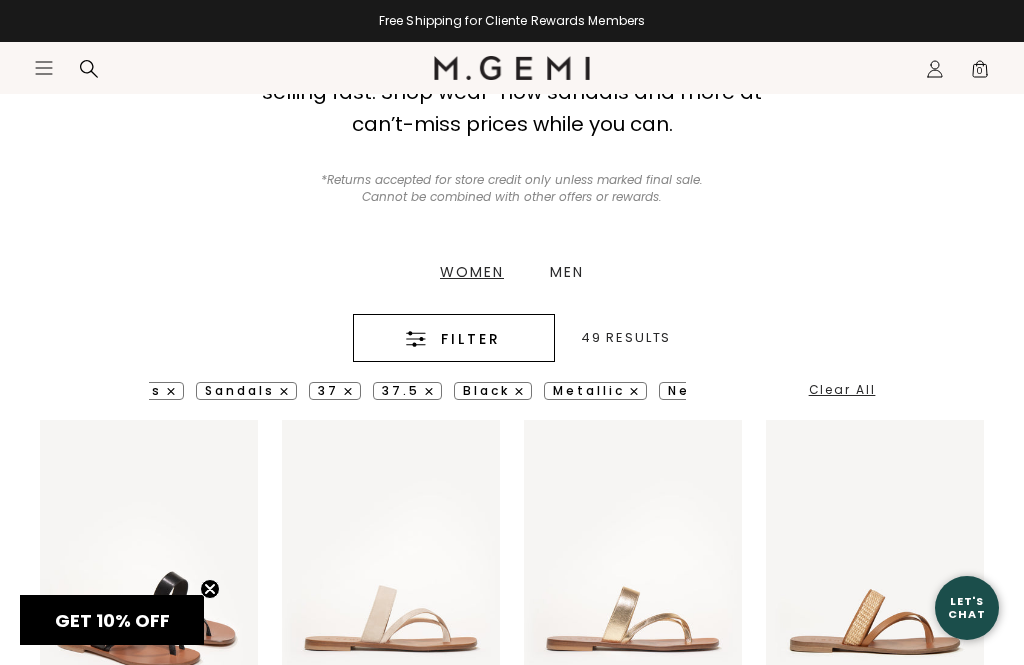 click on "black" at bounding box center [493, 391] 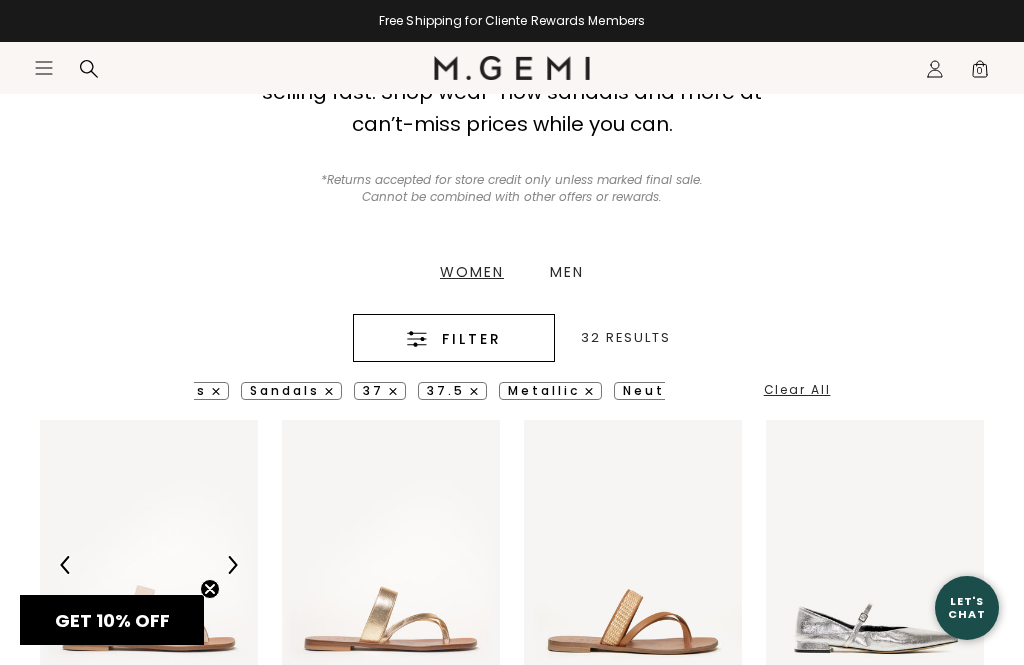 click on "metallic" at bounding box center [550, 391] 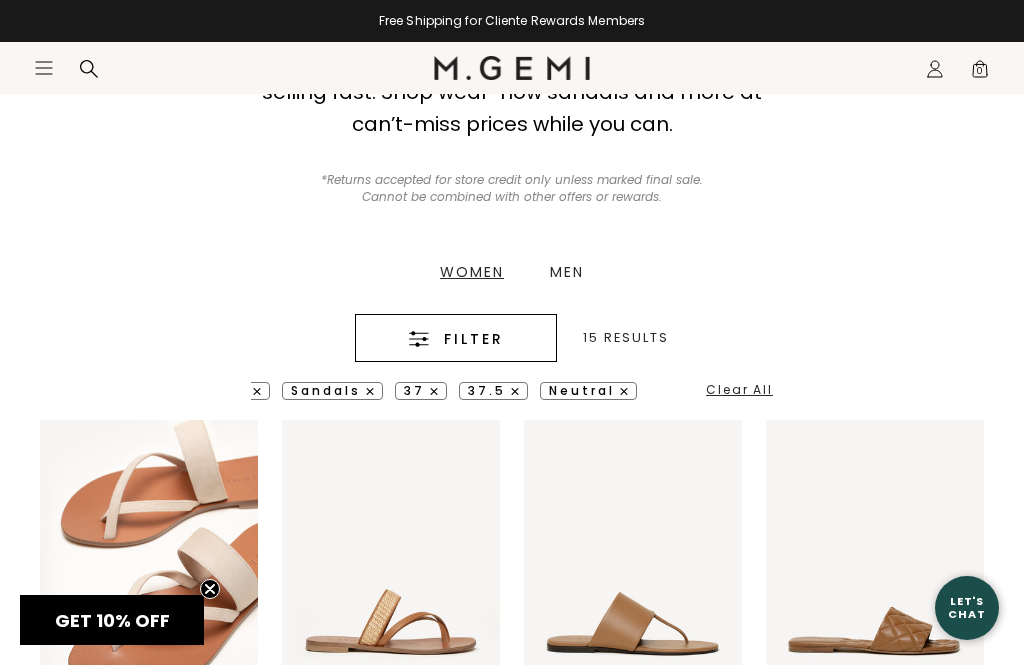 scroll, scrollTop: 0, scrollLeft: 56, axis: horizontal 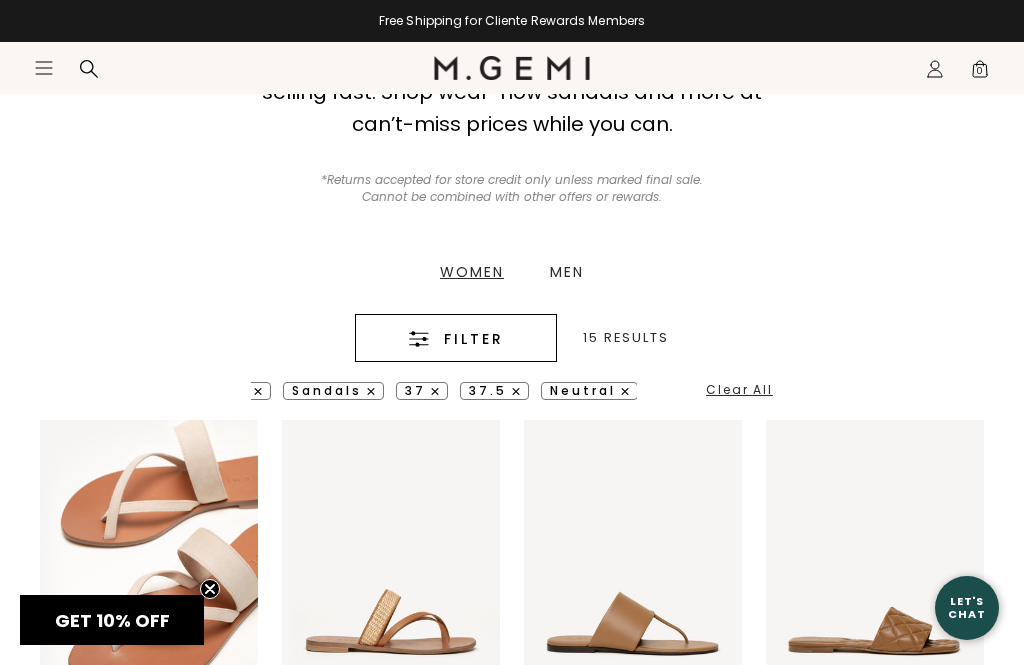 click on "neutral" at bounding box center [589, 391] 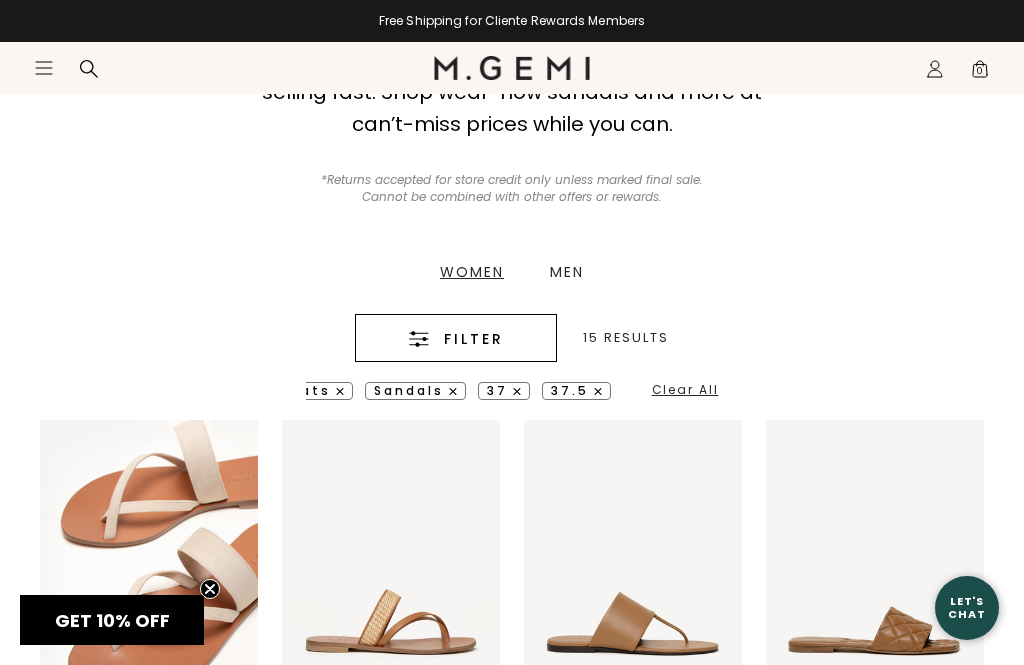 scroll, scrollTop: 0, scrollLeft: 28, axis: horizontal 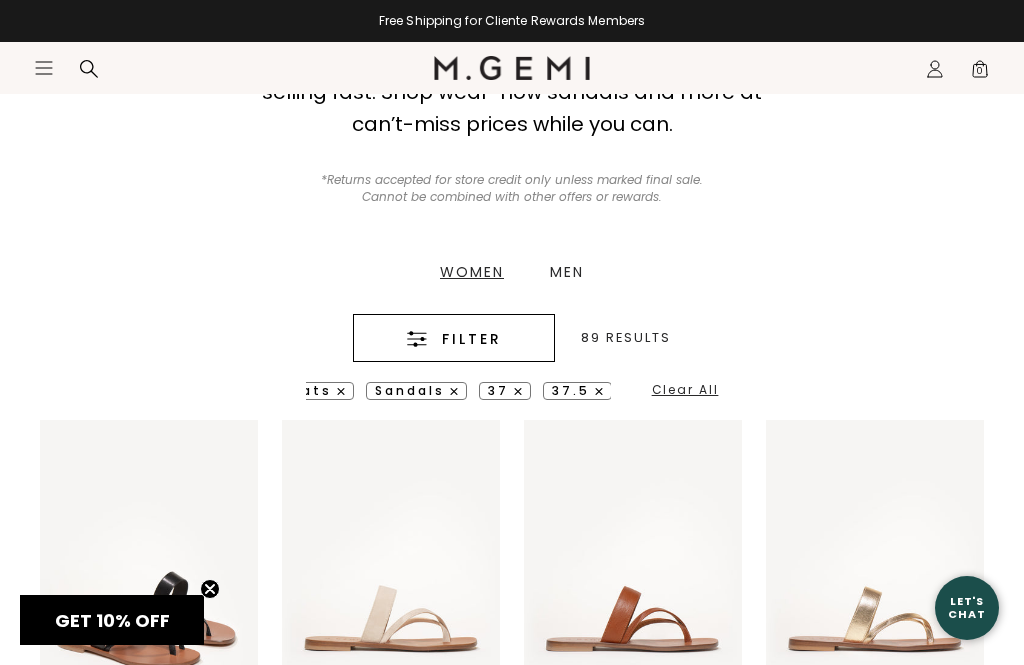 click on "37" at bounding box center [505, 391] 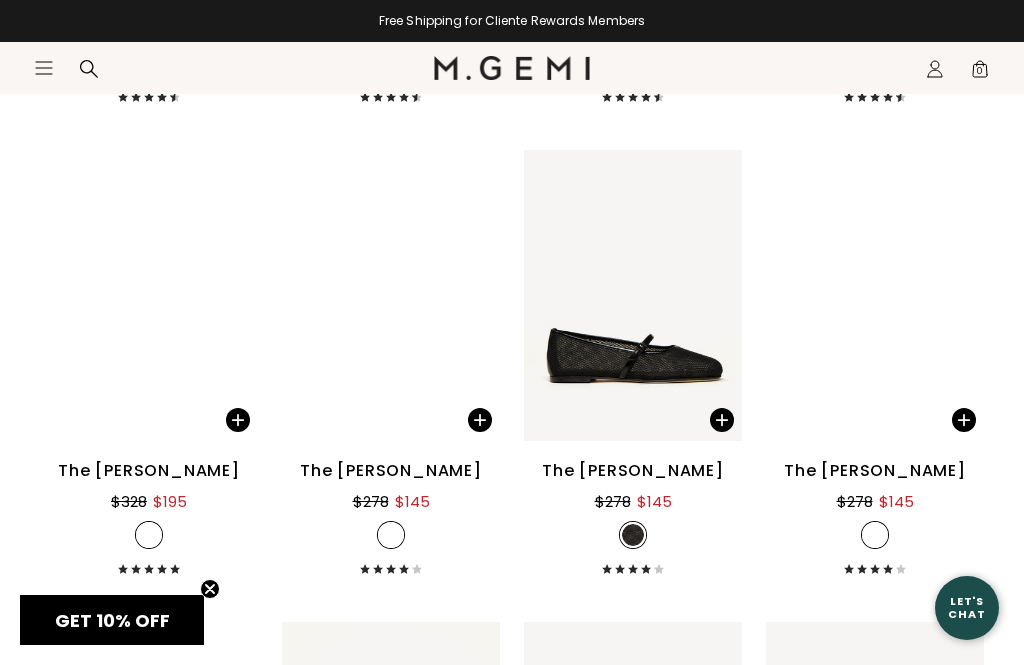 scroll, scrollTop: 5269, scrollLeft: 0, axis: vertical 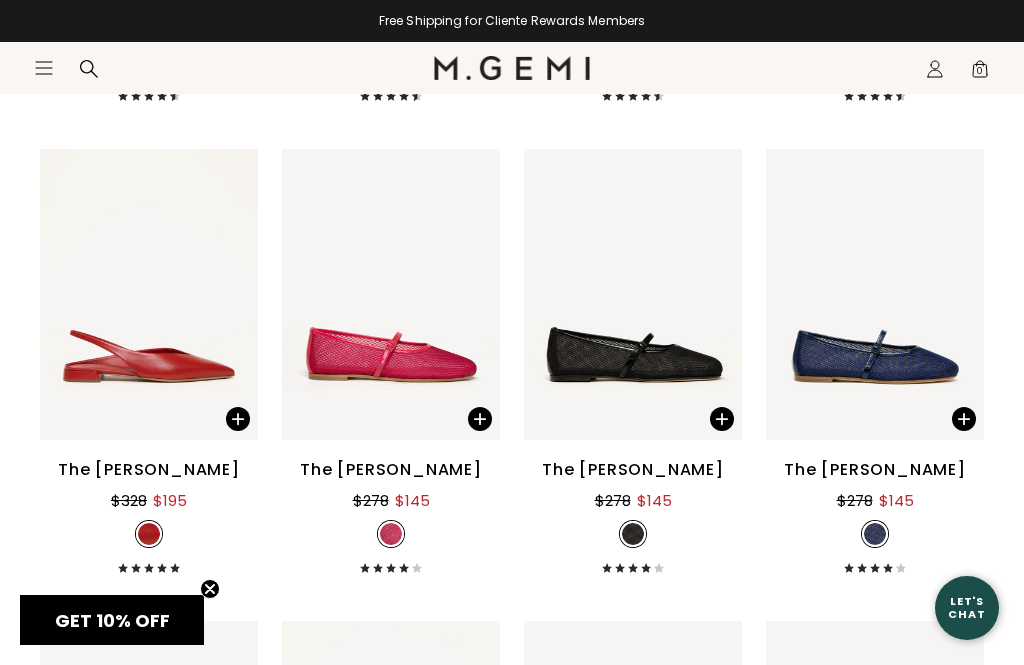 click at bounding box center (232, 294) 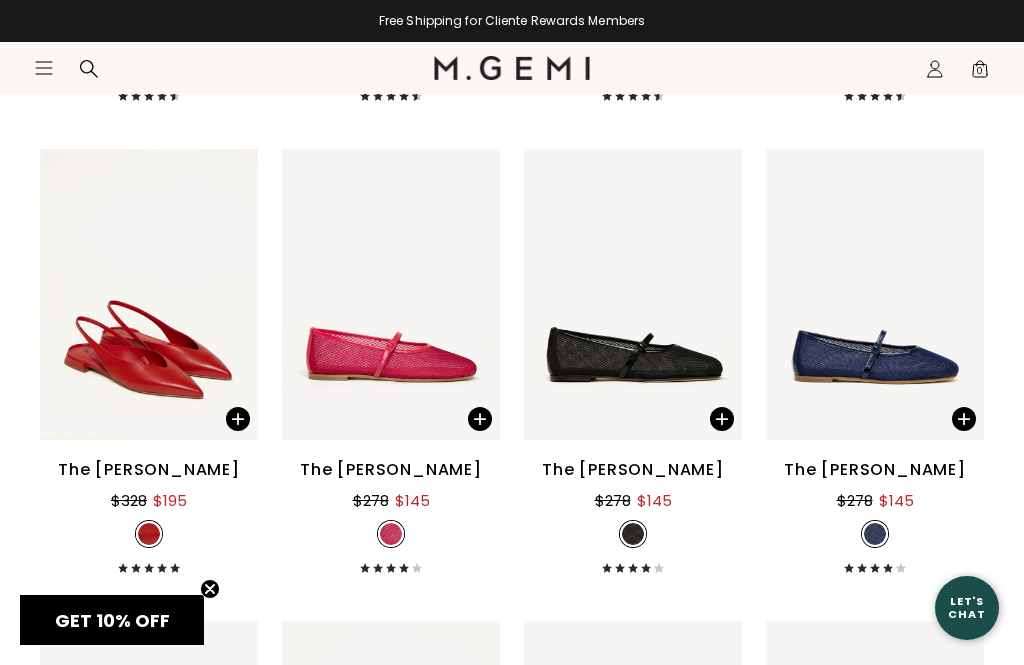 click at bounding box center [232, 294] 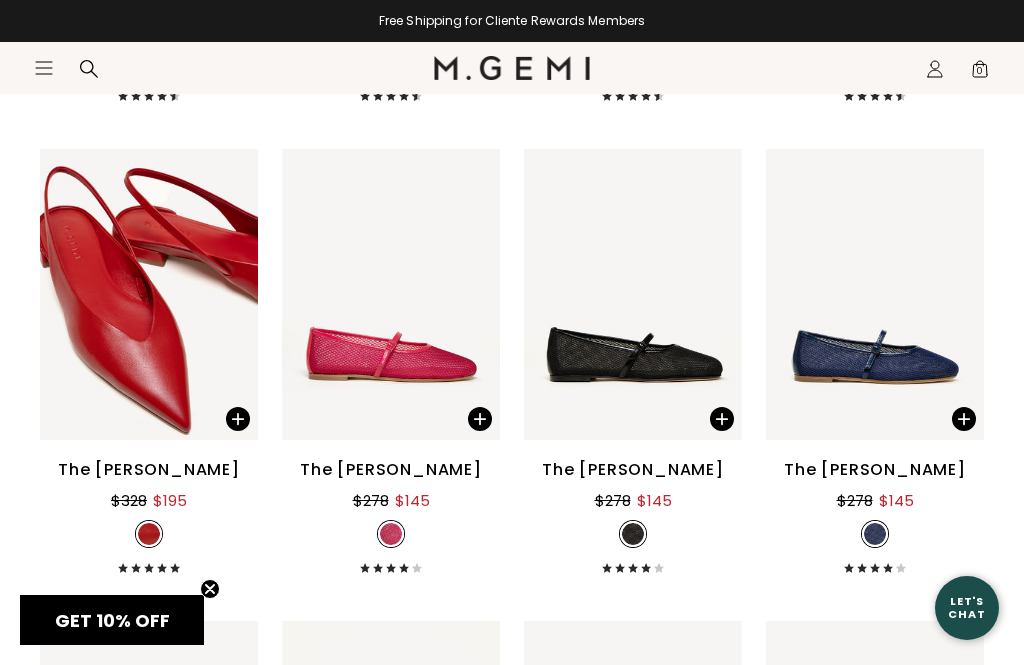 click at bounding box center (232, 294) 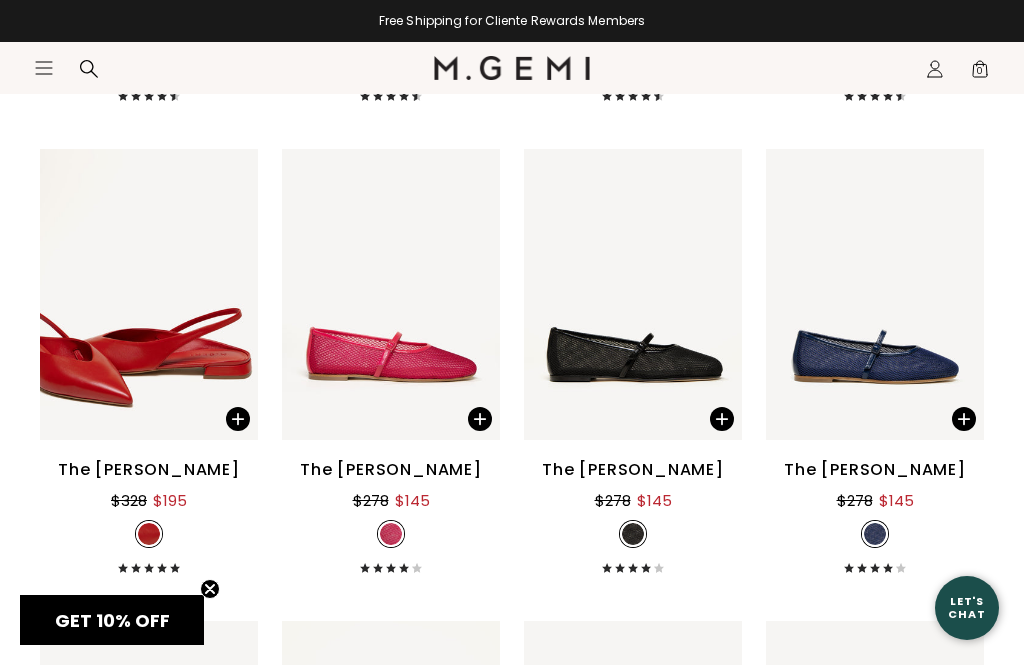 click at bounding box center (232, 294) 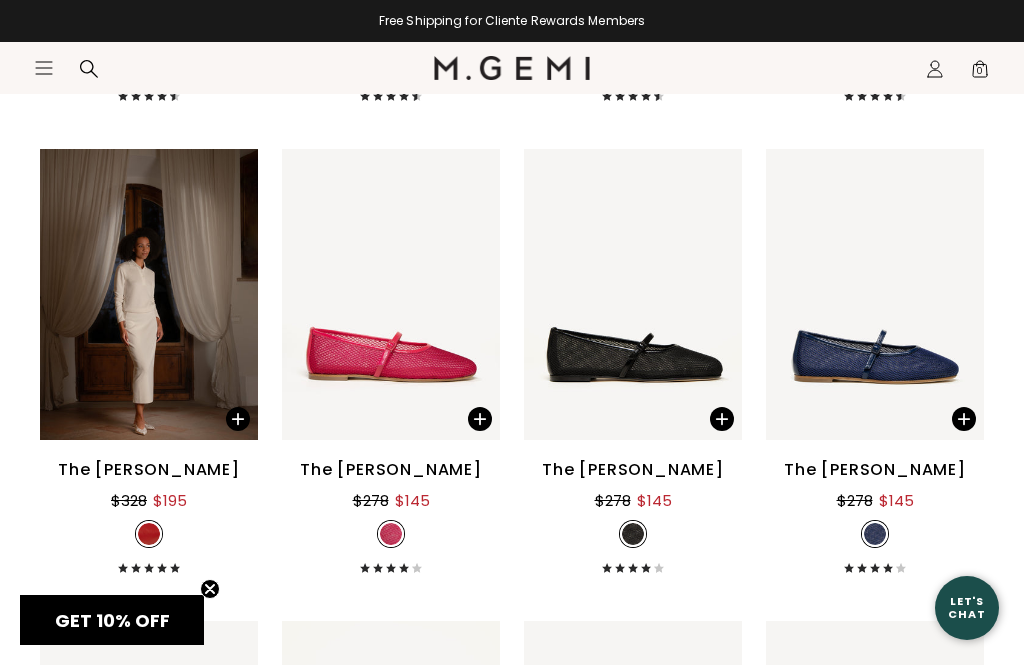 click at bounding box center (232, 294) 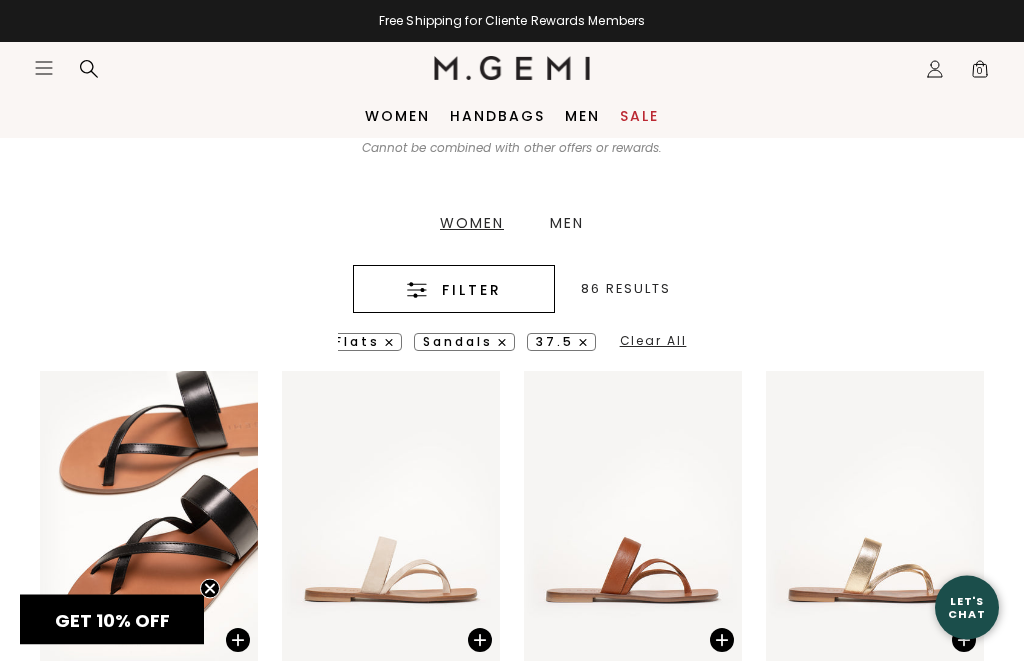scroll, scrollTop: 331, scrollLeft: 0, axis: vertical 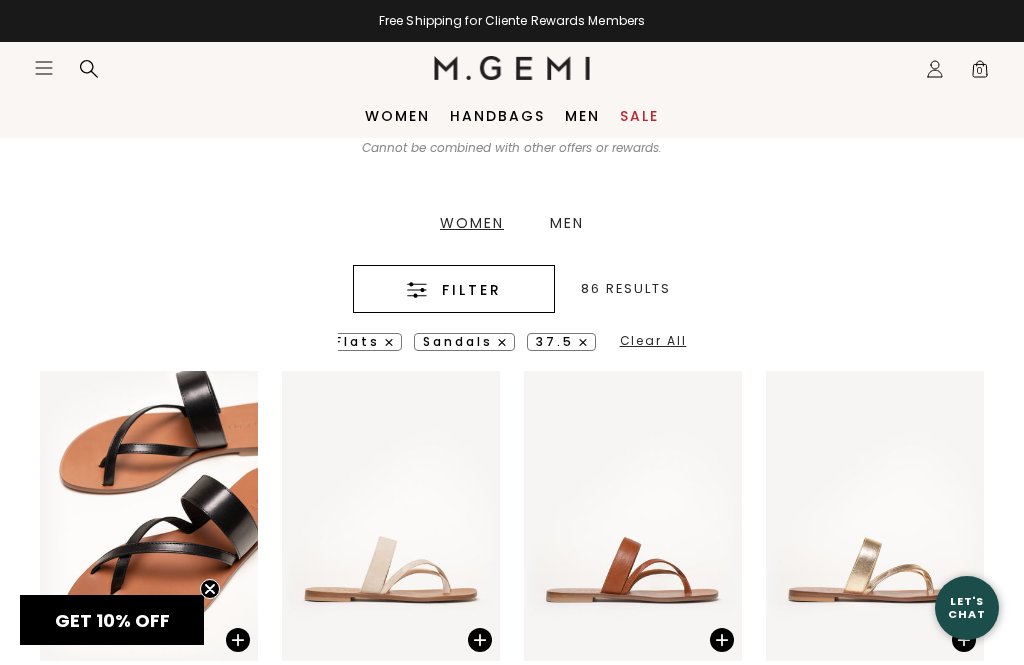 click 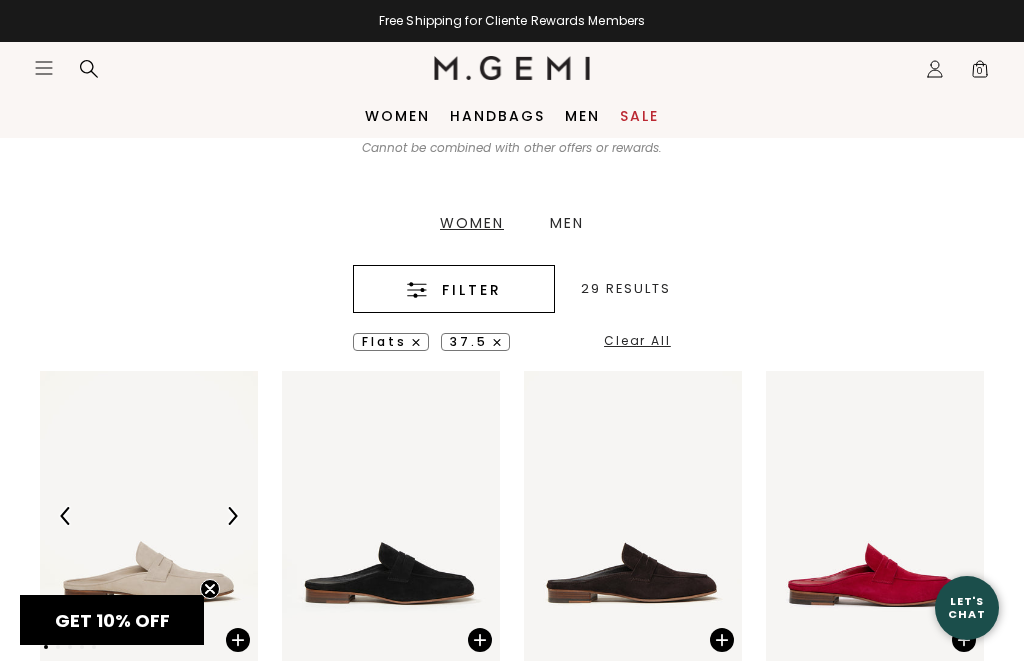 click on "Filter" at bounding box center [472, 290] 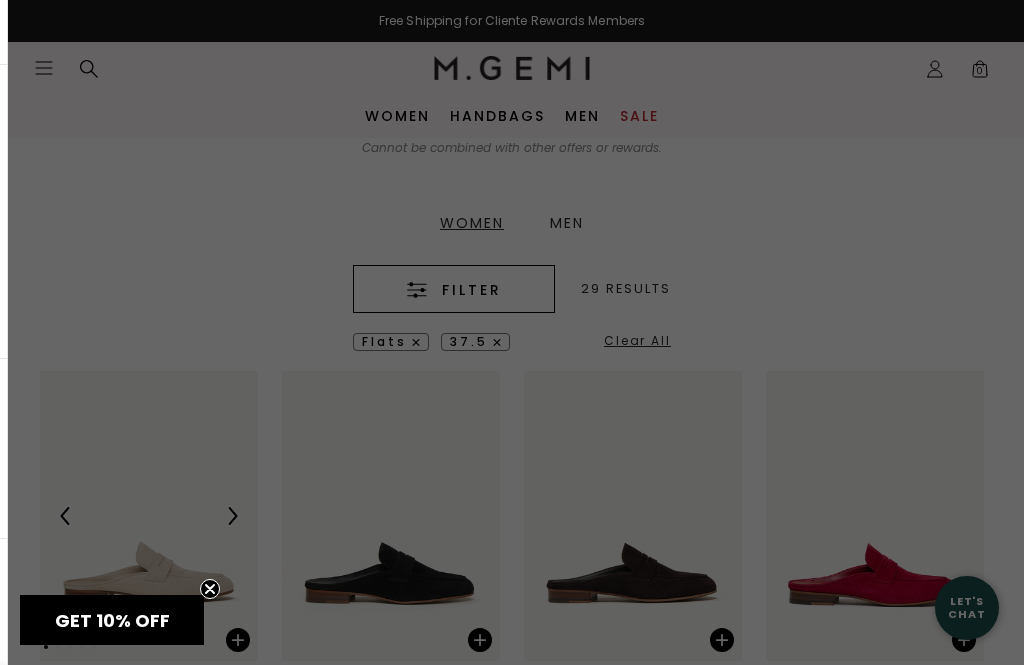 scroll, scrollTop: 0, scrollLeft: 0, axis: both 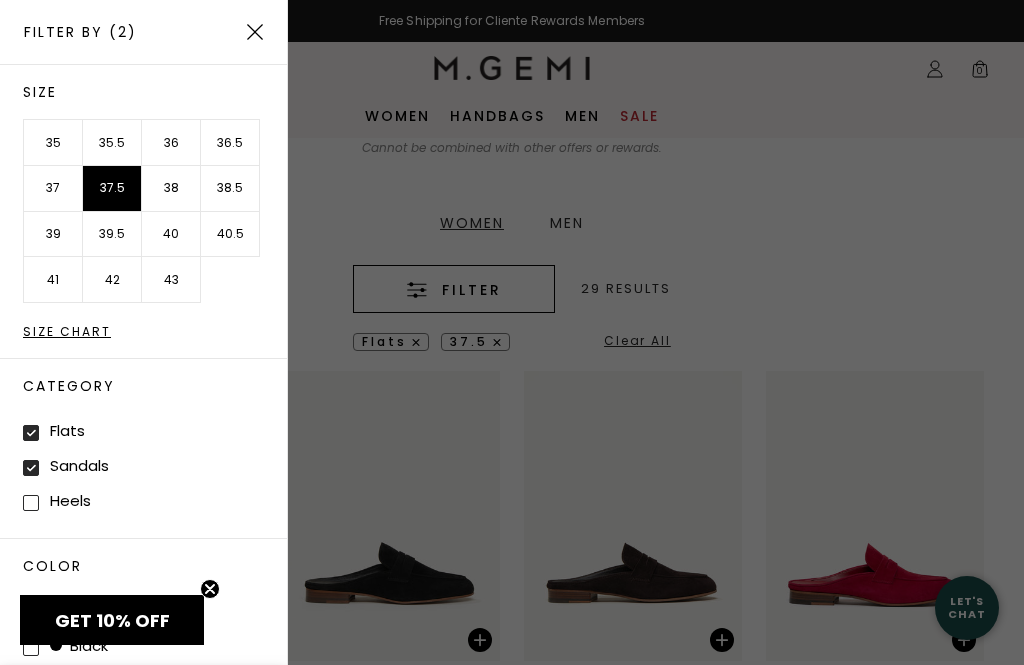 click on "38" at bounding box center (171, 189) 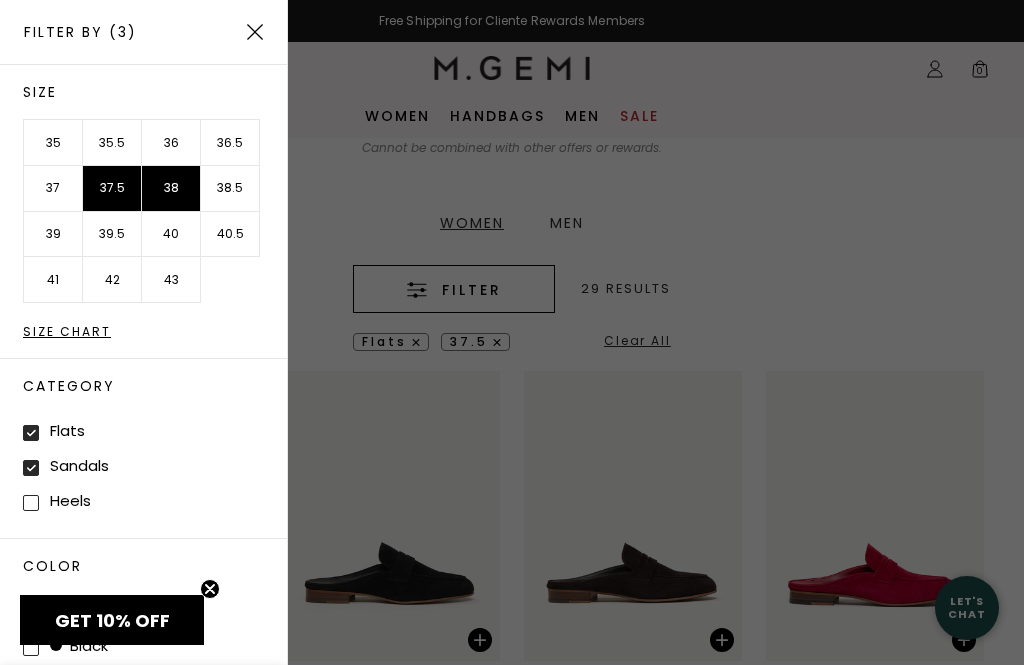 click on "Apply (3)" at bounding box center [179, 701] 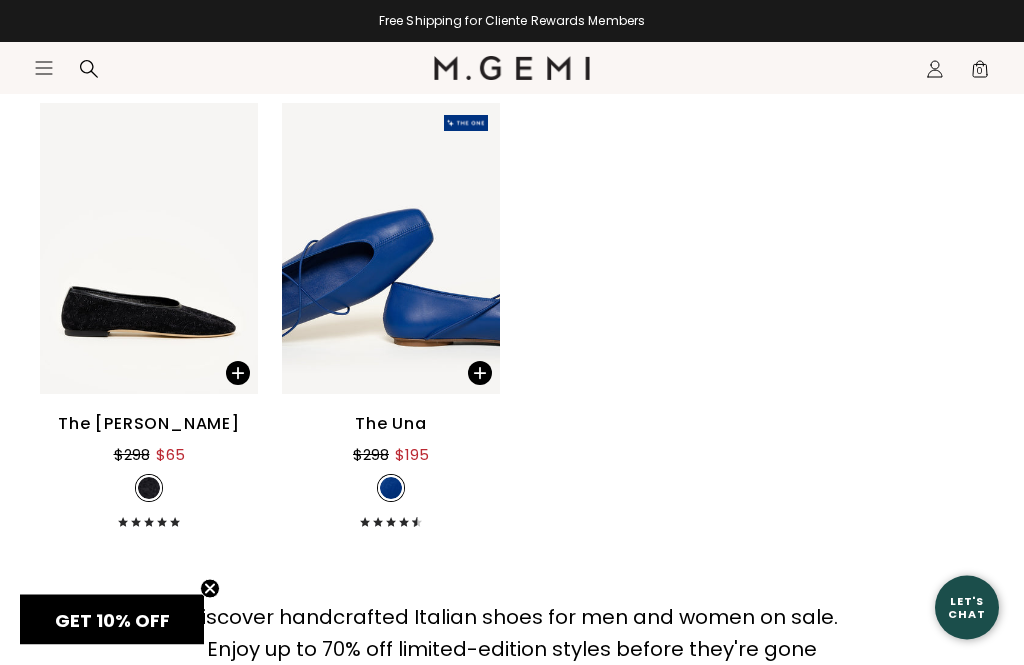 scroll, scrollTop: 3900, scrollLeft: 0, axis: vertical 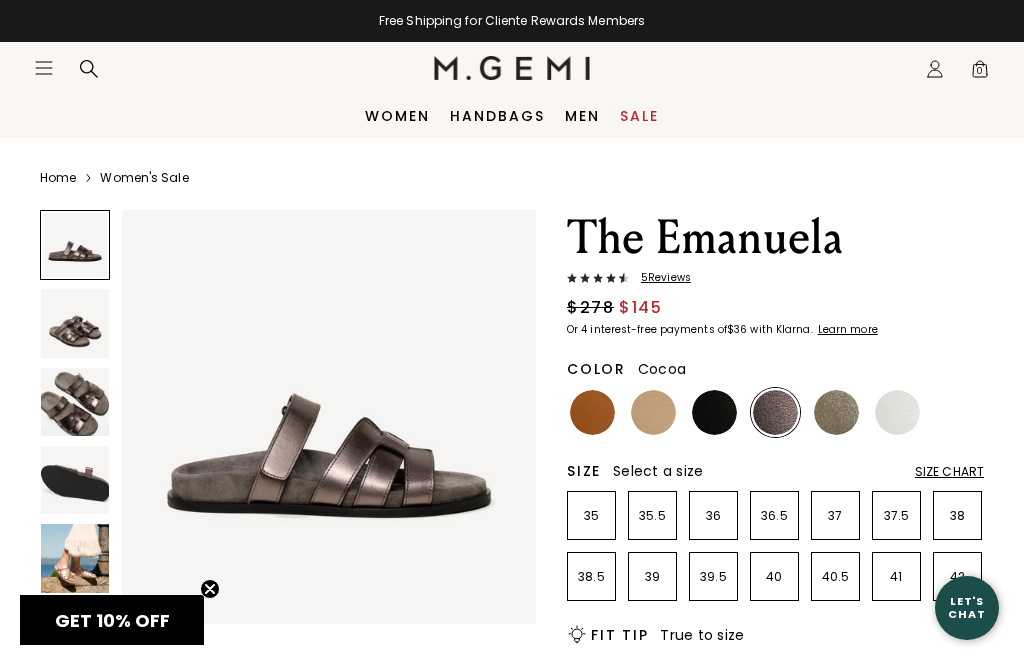 click at bounding box center (75, 558) 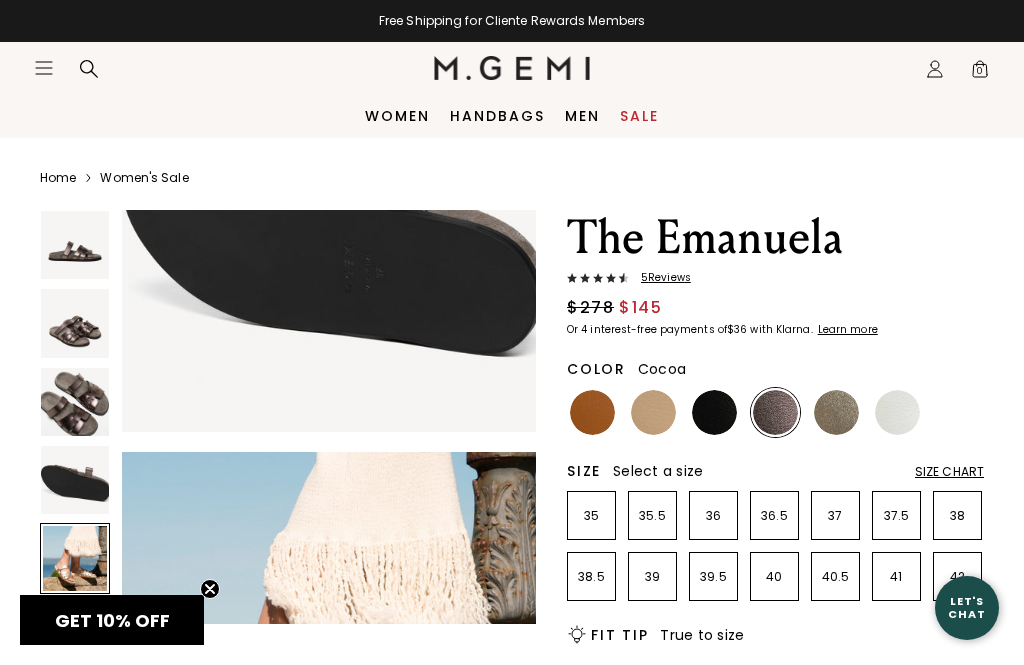 scroll, scrollTop: 1735, scrollLeft: 0, axis: vertical 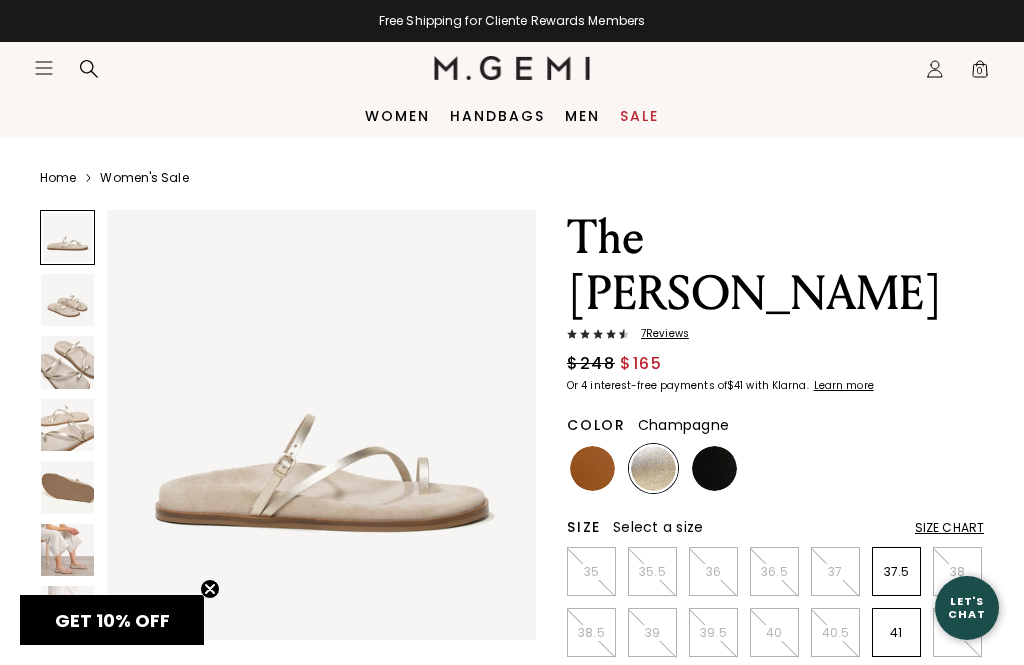 click at bounding box center [67, 300] 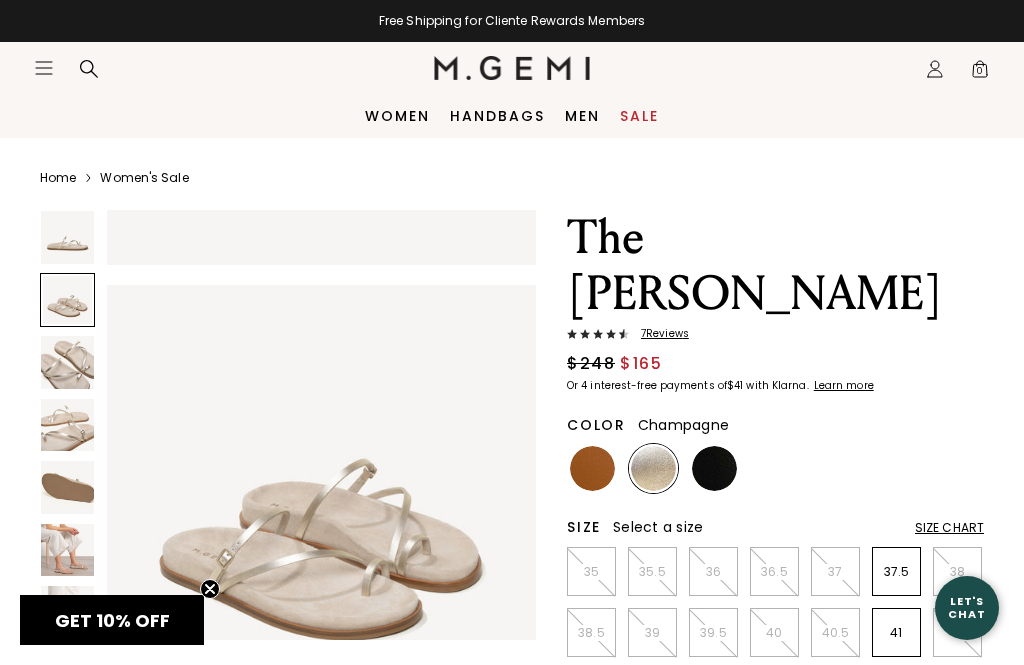 scroll, scrollTop: 450, scrollLeft: 0, axis: vertical 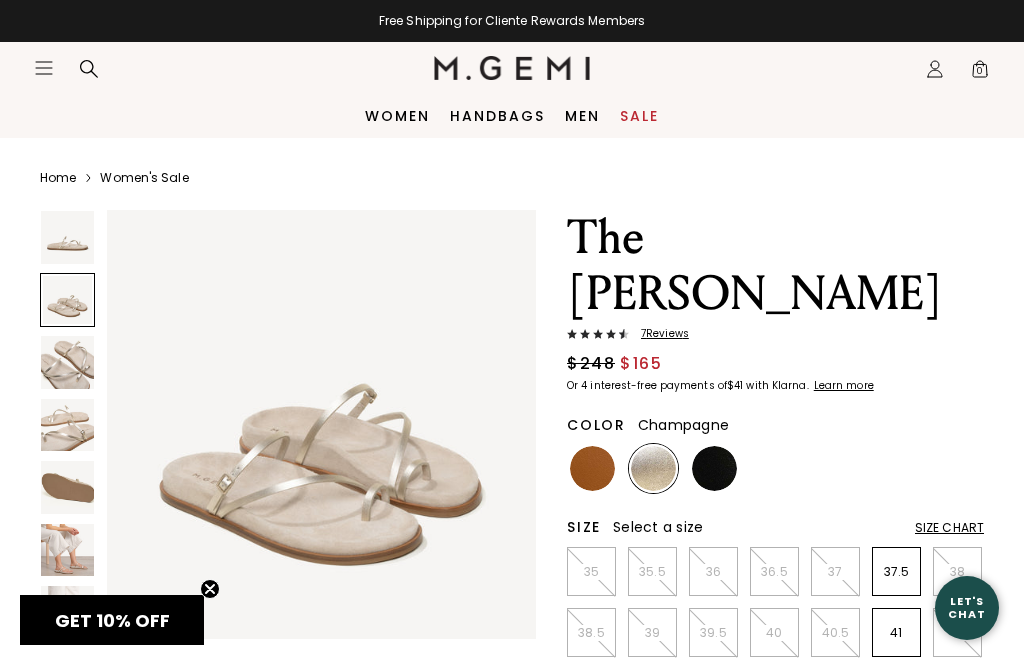 click at bounding box center (67, 362) 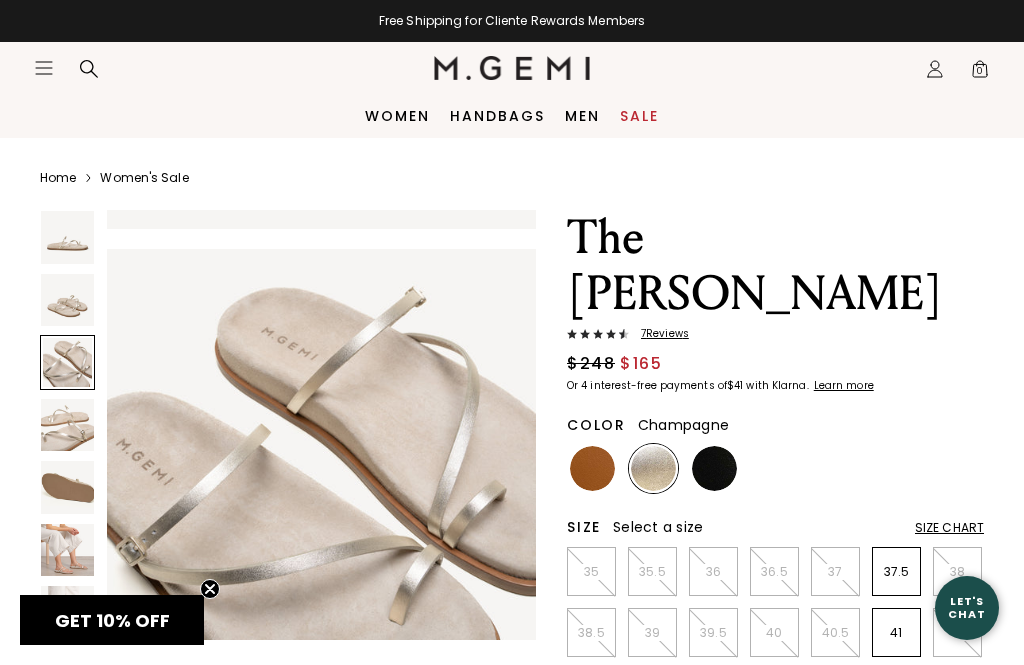 scroll, scrollTop: 899, scrollLeft: 0, axis: vertical 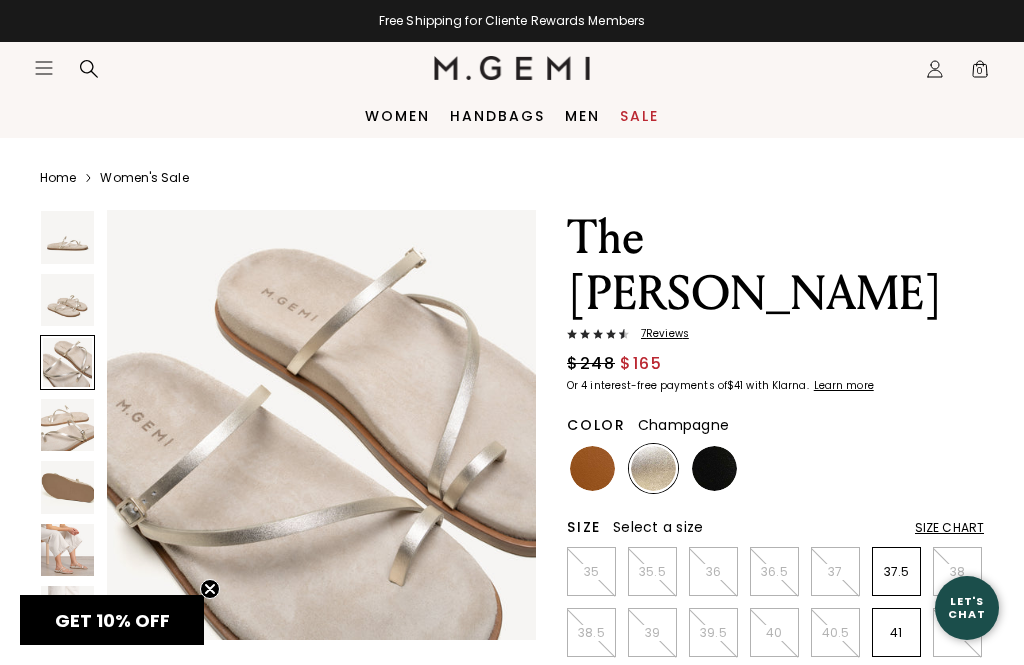 click at bounding box center [67, 425] 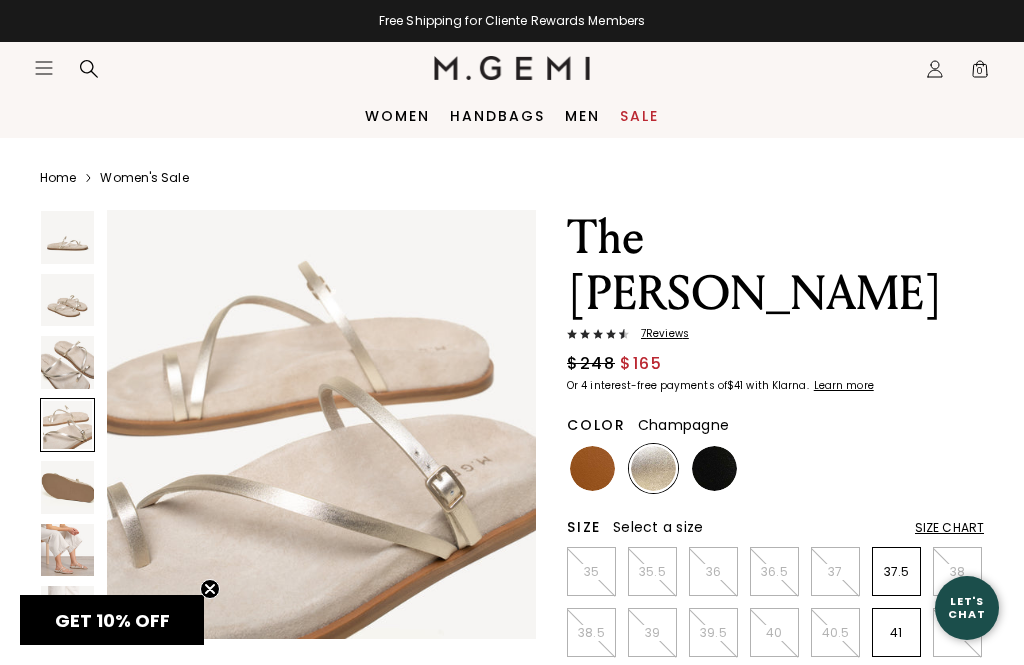 click at bounding box center [67, 550] 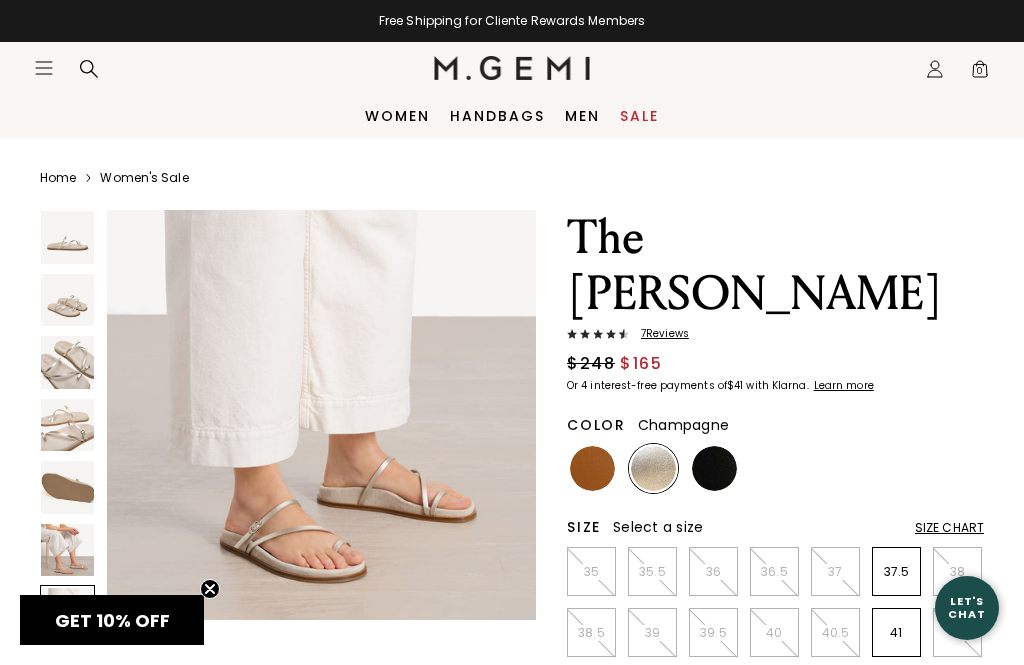 scroll, scrollTop: 2717, scrollLeft: 0, axis: vertical 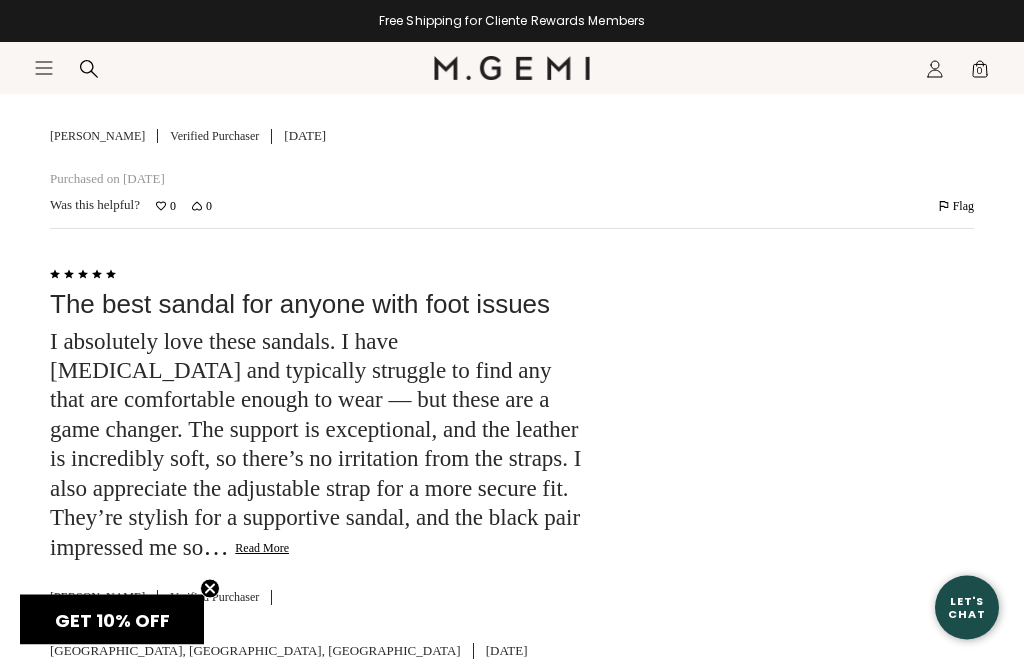 click on "Read More" 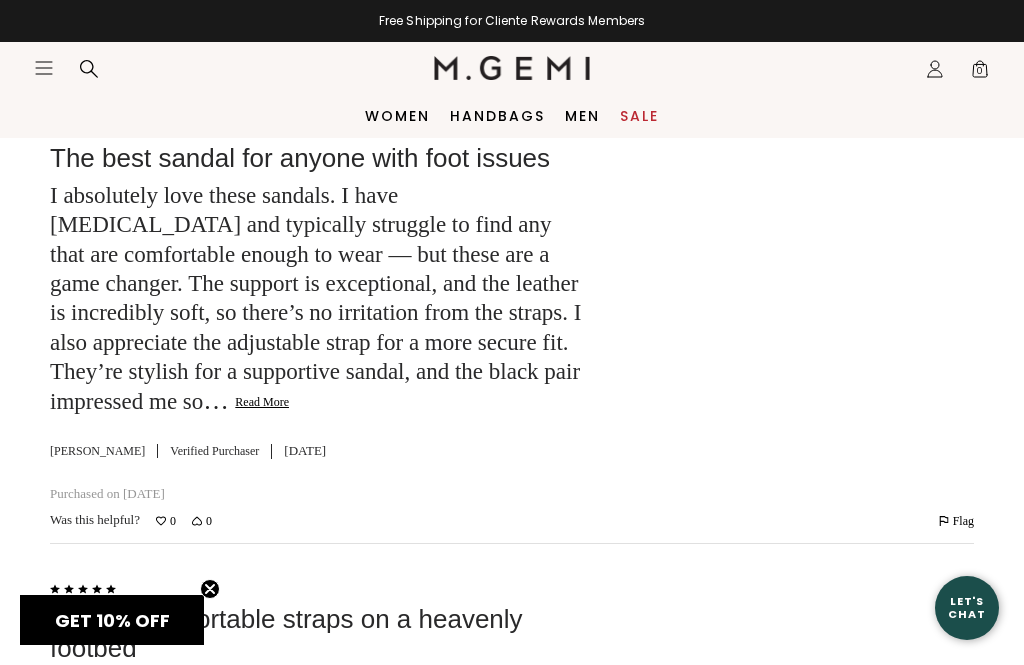 scroll, scrollTop: 4168, scrollLeft: 0, axis: vertical 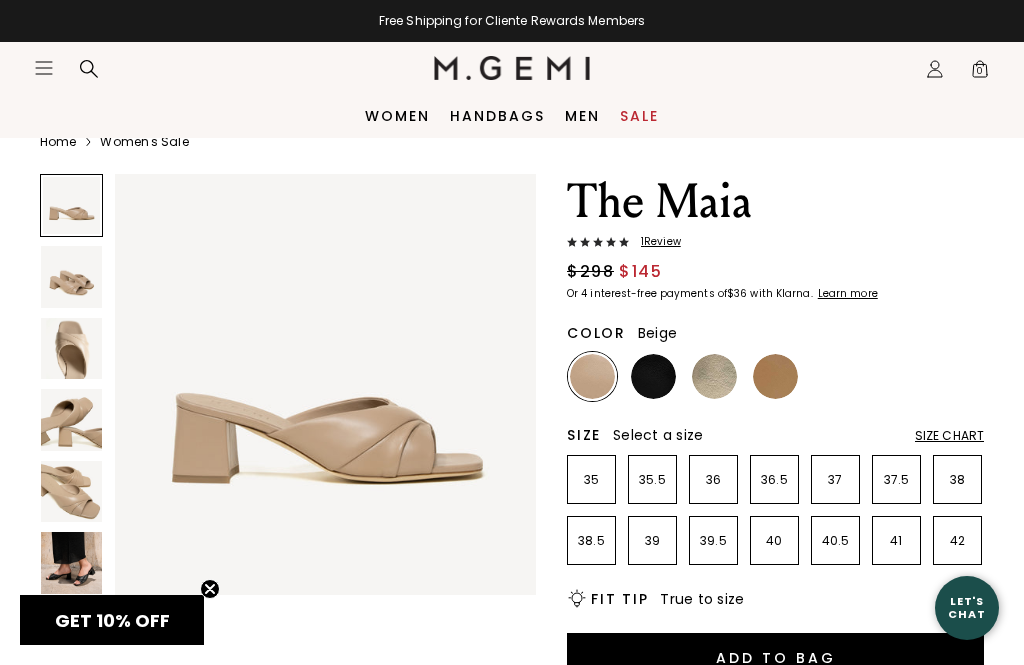 click at bounding box center [71, 562] 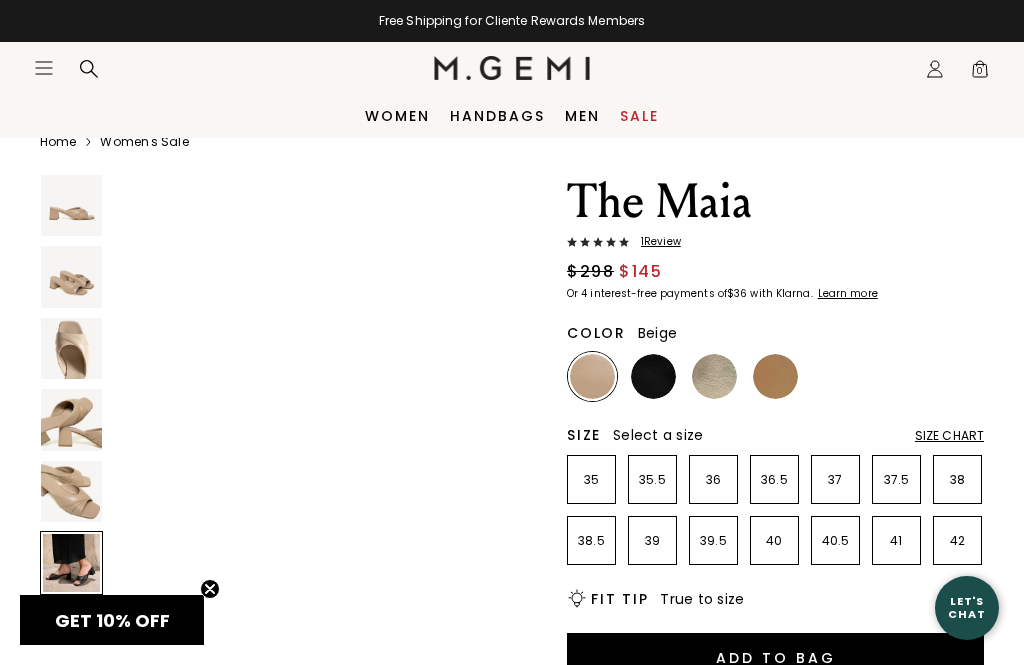 scroll, scrollTop: 2203, scrollLeft: 0, axis: vertical 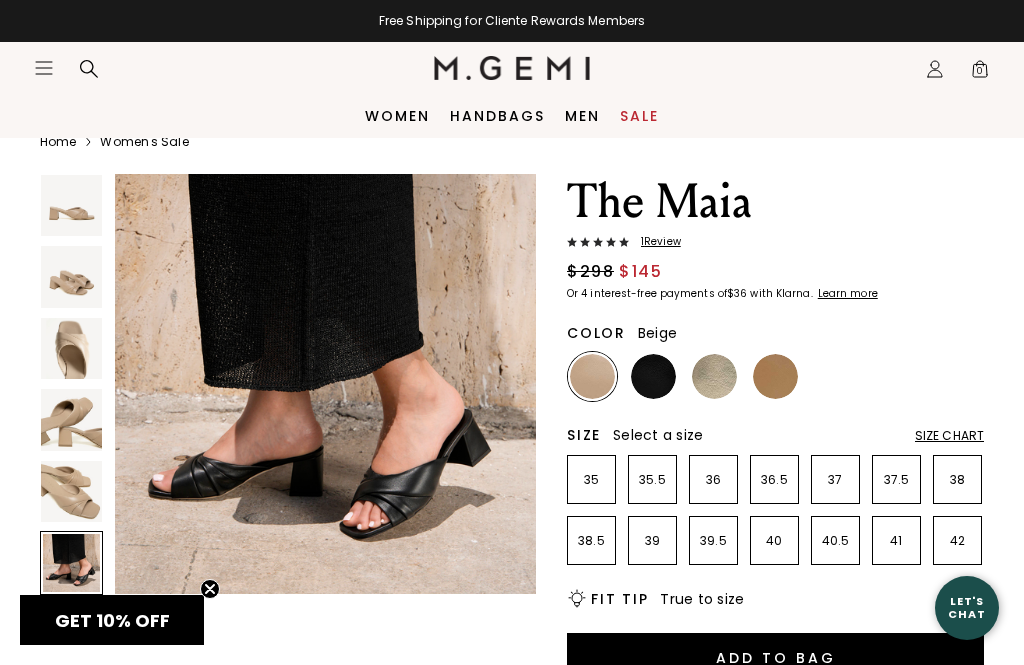click at bounding box center (71, 276) 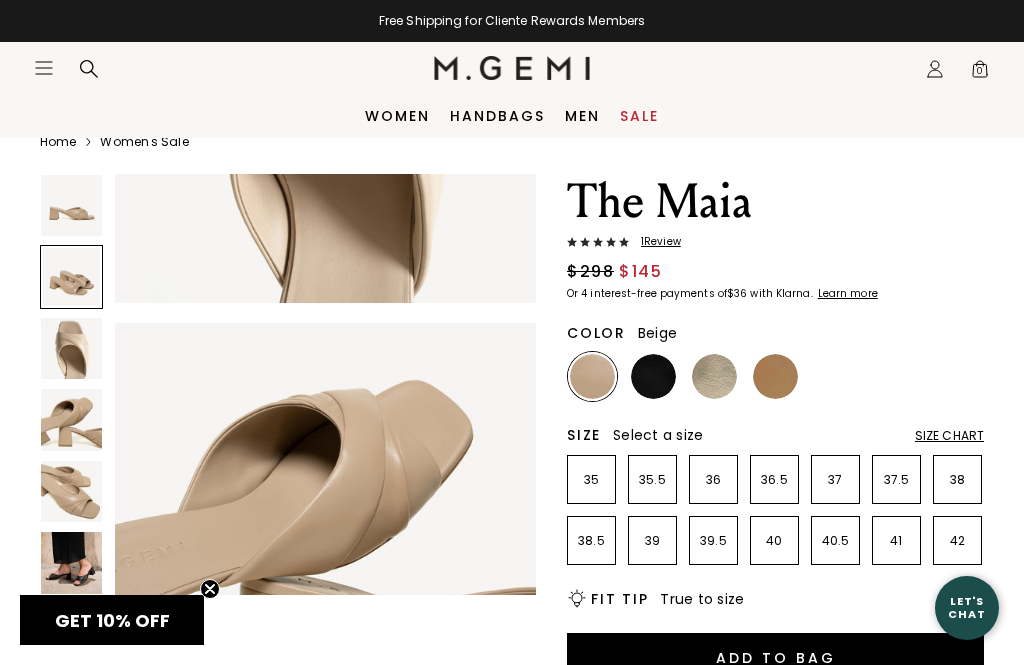 scroll, scrollTop: 441, scrollLeft: 0, axis: vertical 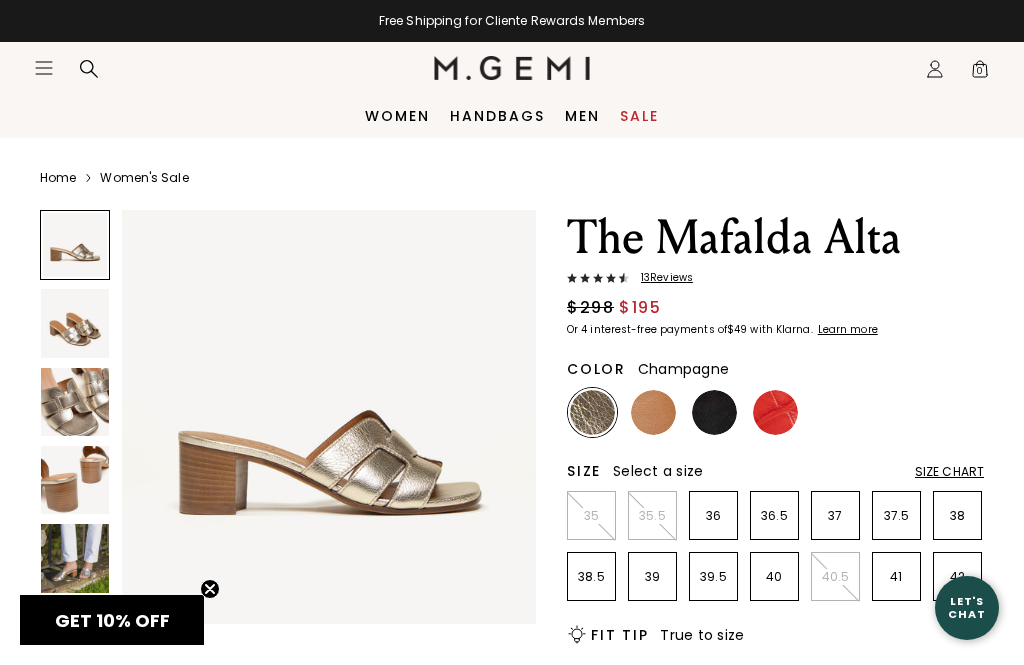 click at bounding box center [75, 402] 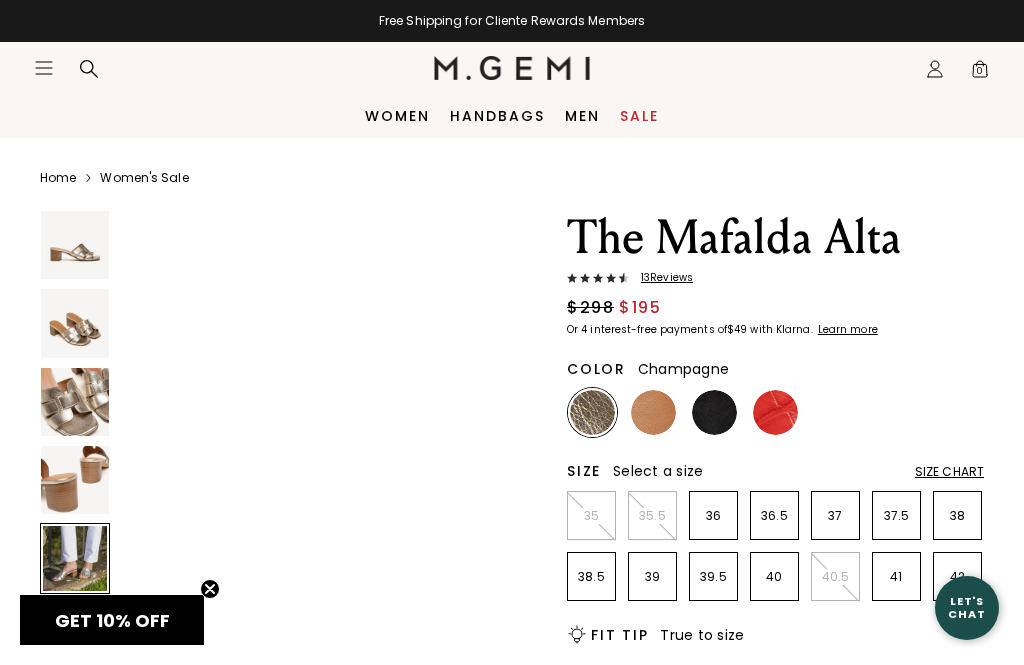scroll, scrollTop: 1755, scrollLeft: 0, axis: vertical 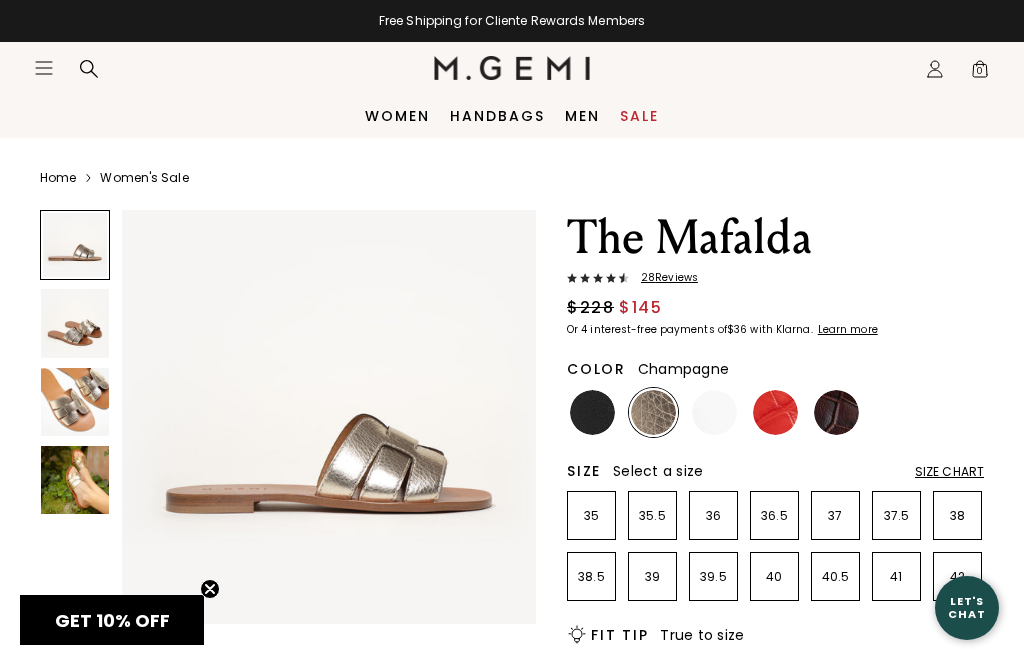 click at bounding box center (75, 480) 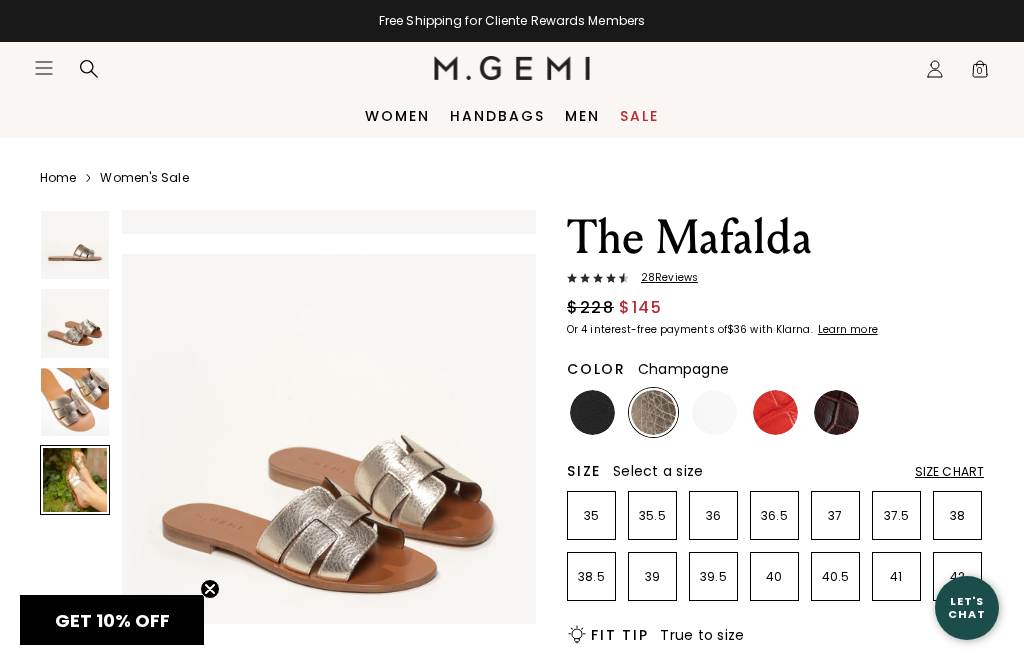 scroll, scrollTop: 1301, scrollLeft: 0, axis: vertical 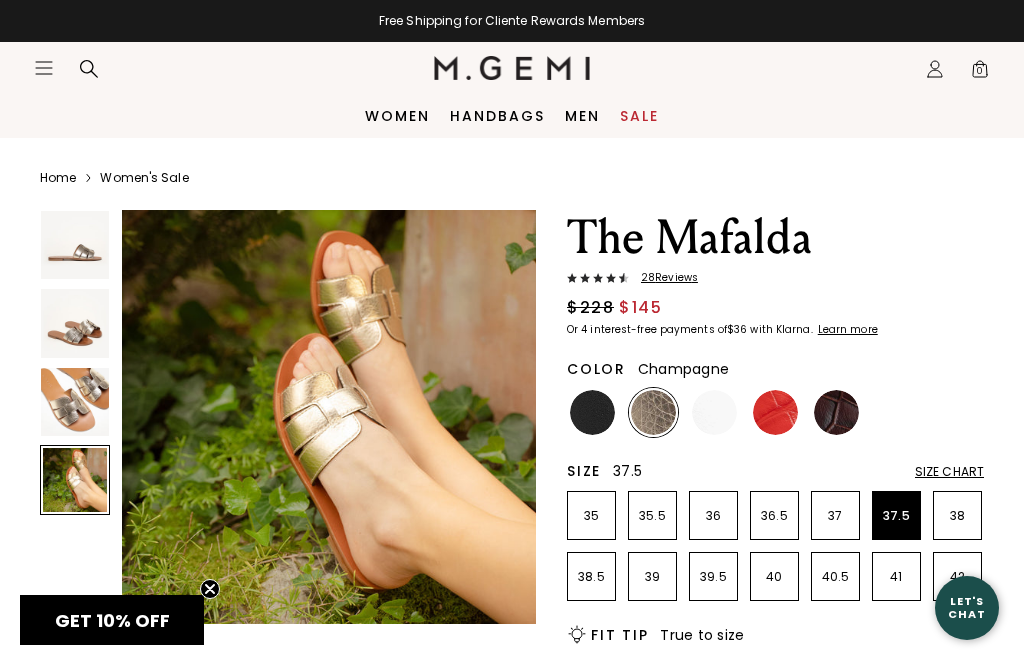 click on "37.5" at bounding box center [896, 516] 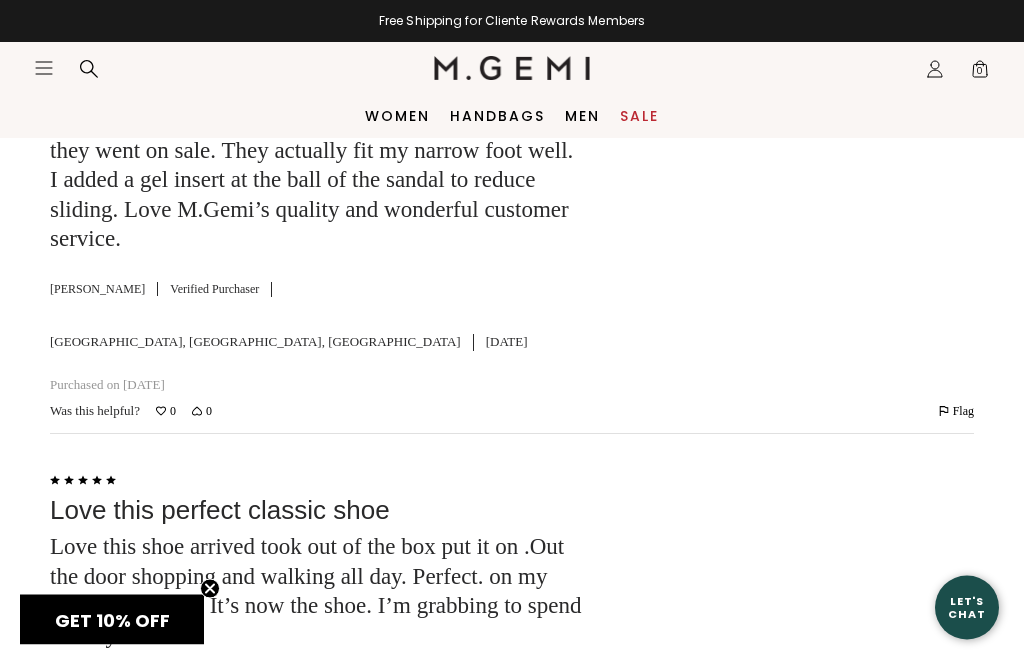 scroll, scrollTop: 3843, scrollLeft: 0, axis: vertical 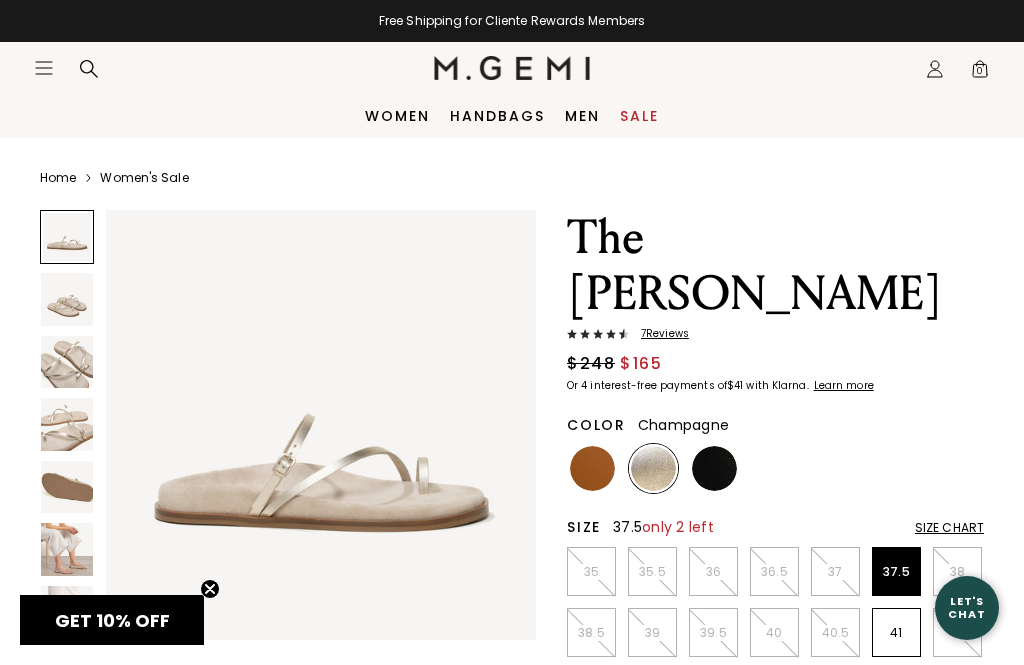click on "37.5" at bounding box center (896, 572) 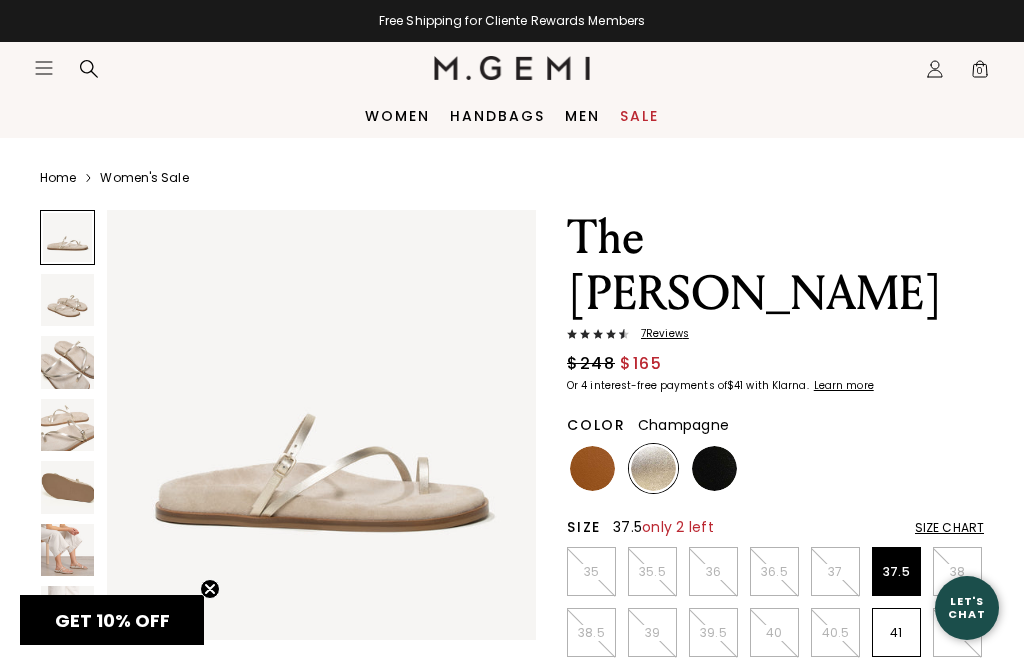 click at bounding box center [67, 300] 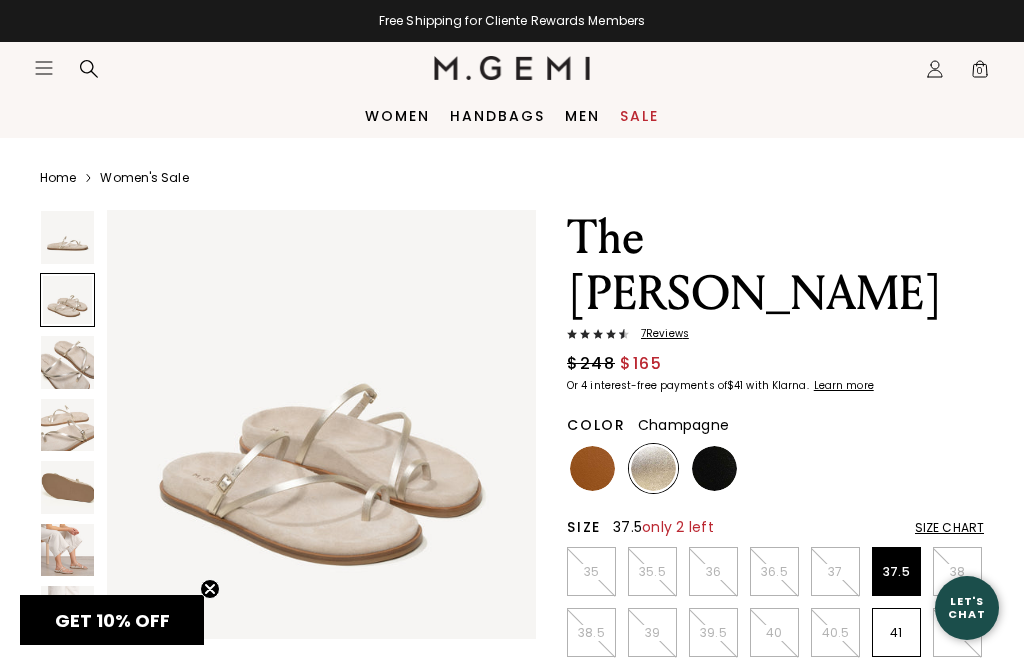 click at bounding box center (67, 362) 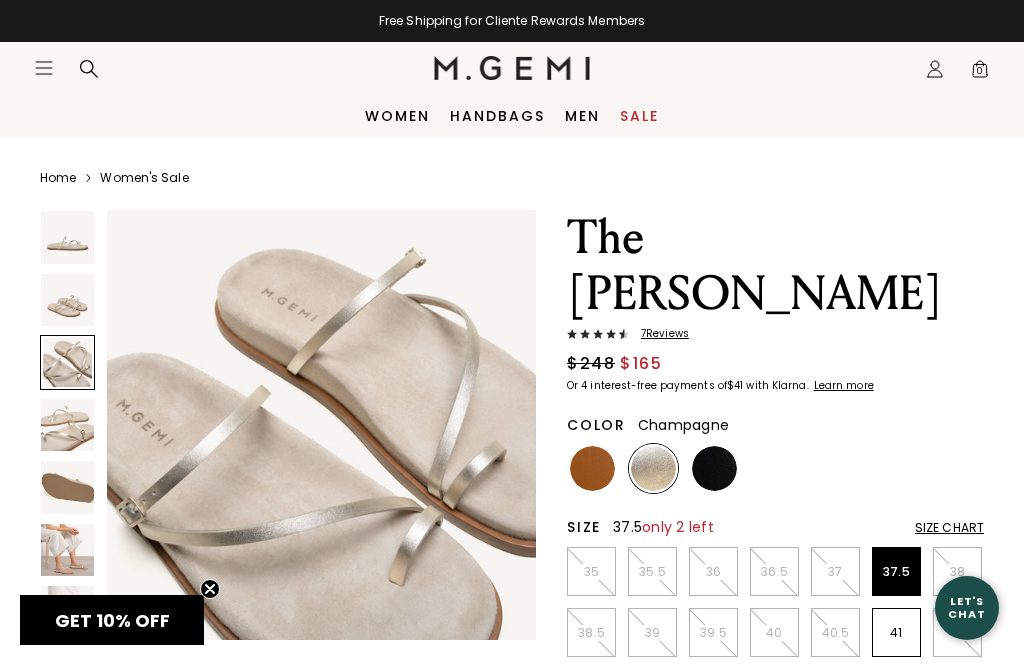 click at bounding box center (67, 550) 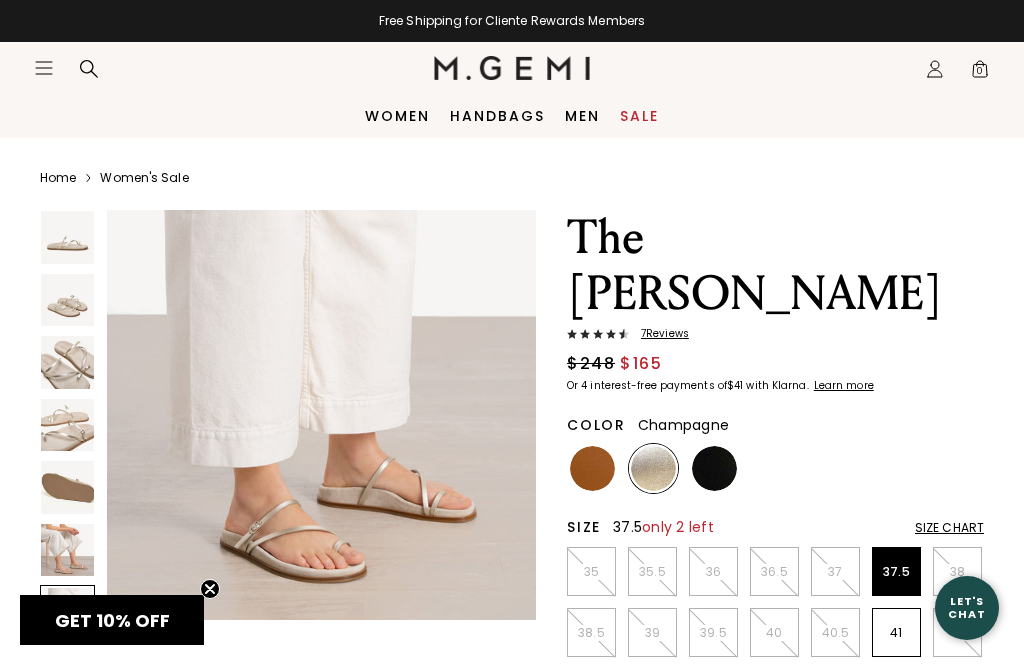 scroll, scrollTop: 2717, scrollLeft: 0, axis: vertical 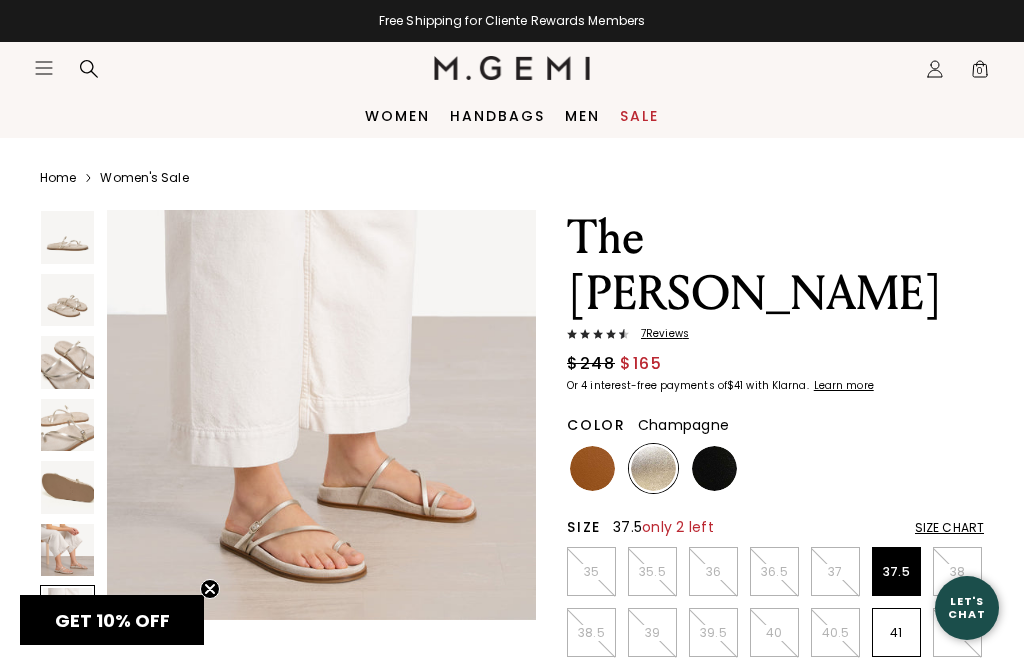 click at bounding box center (592, 468) 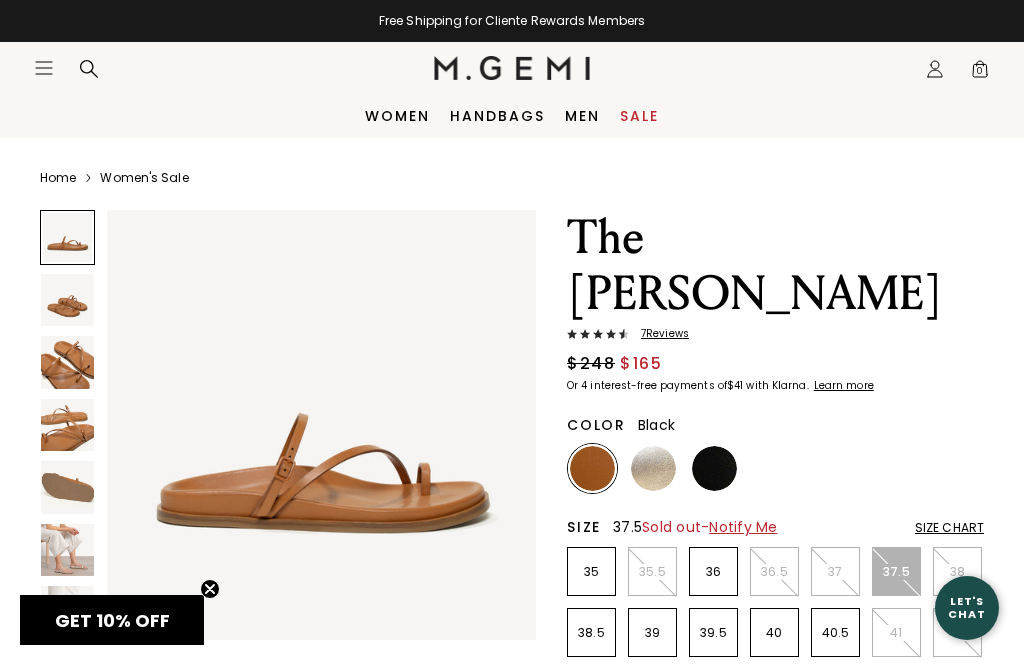click at bounding box center [714, 468] 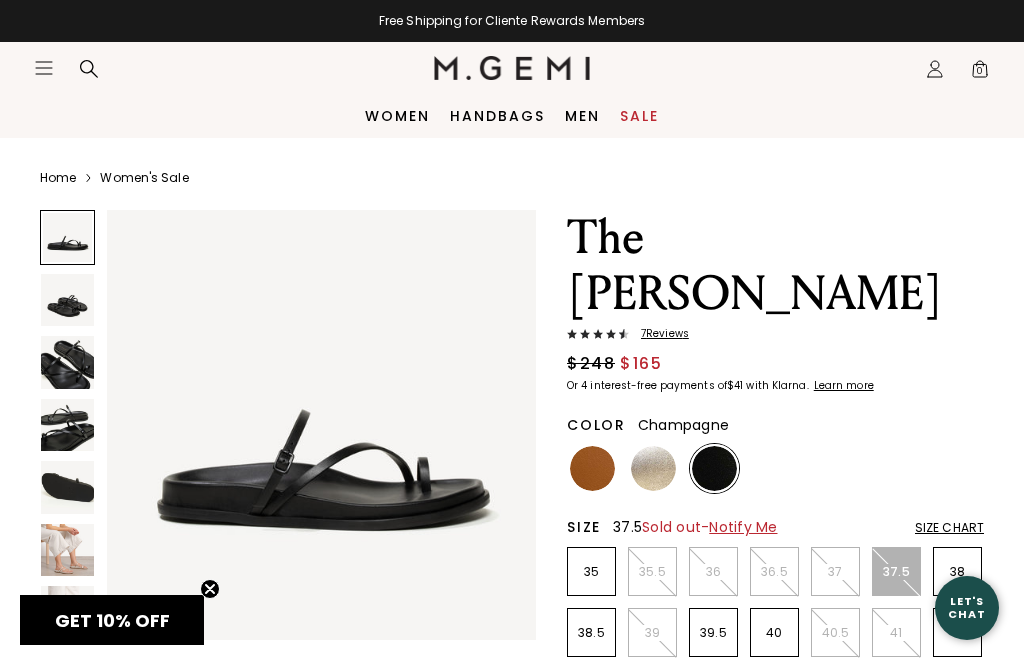 click at bounding box center (653, 468) 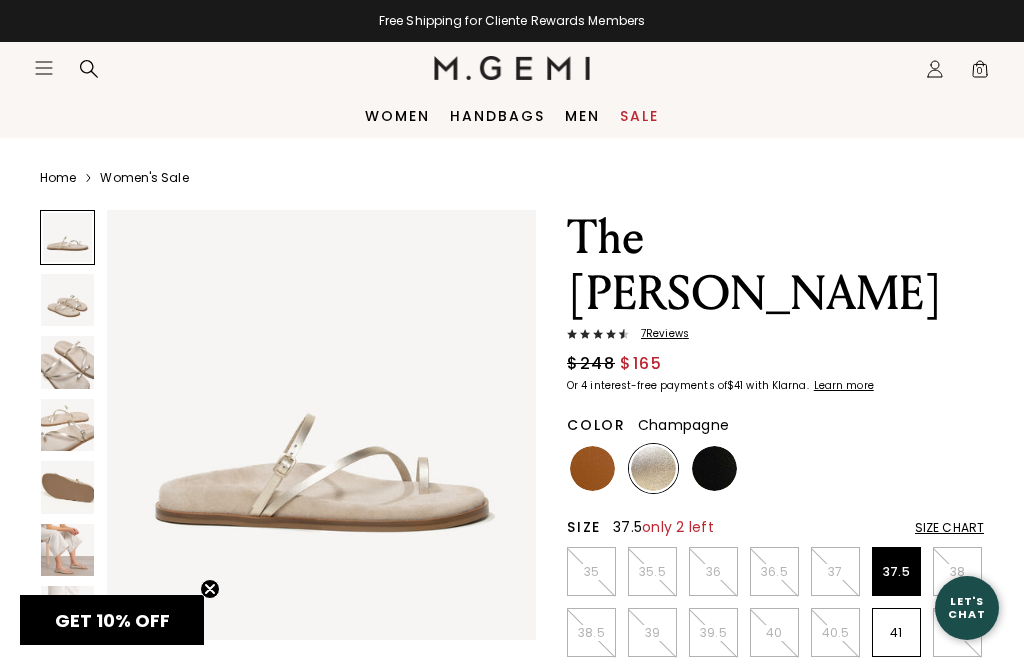 click at bounding box center [67, 487] 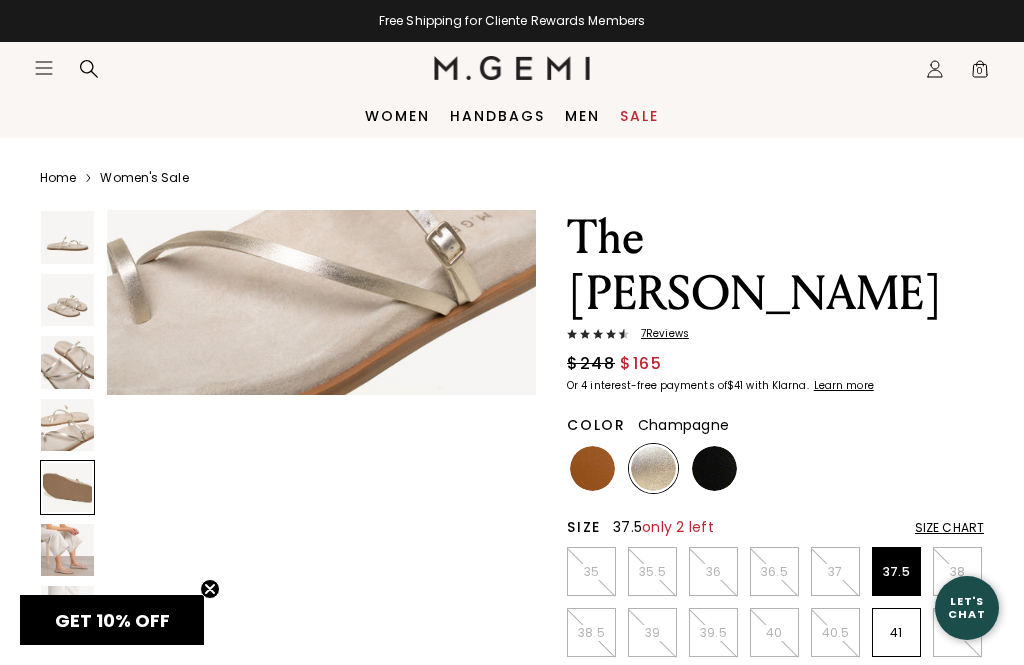 scroll, scrollTop: 1798, scrollLeft: 0, axis: vertical 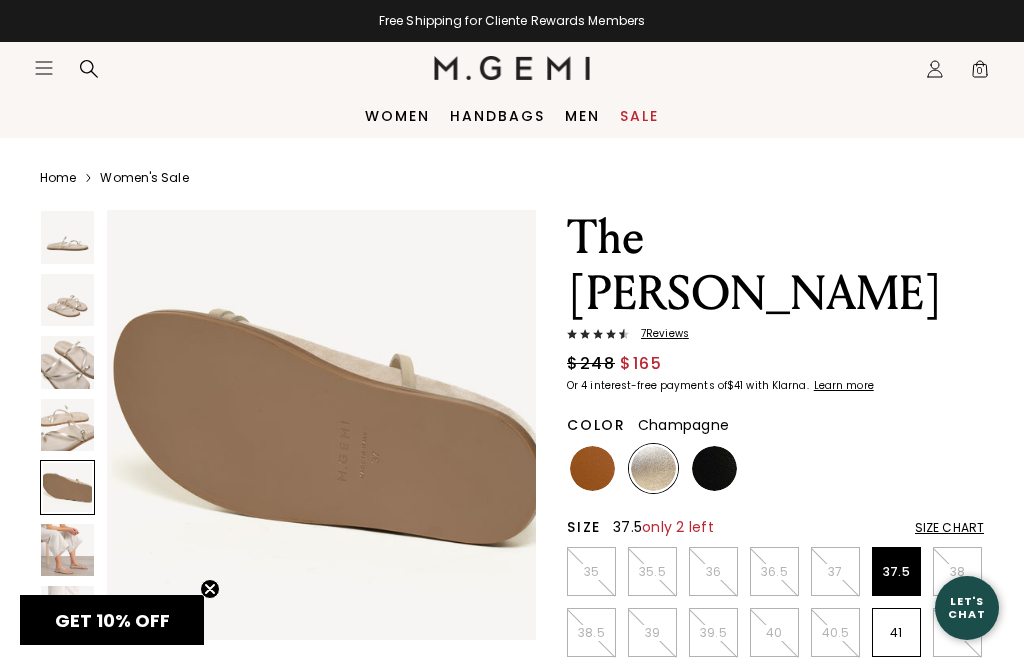 click at bounding box center (67, 425) 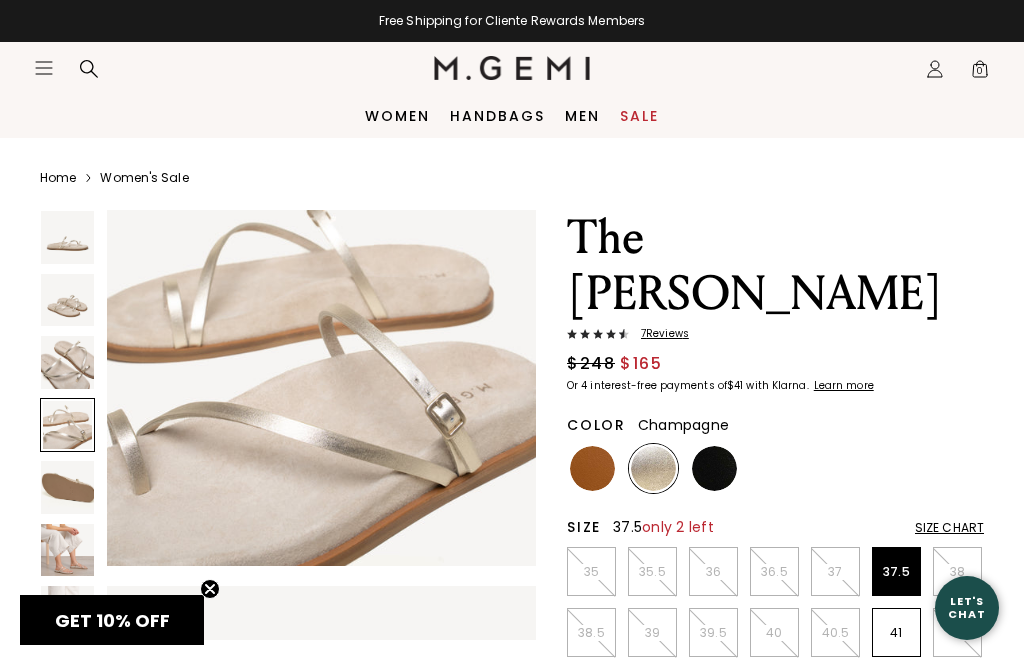 scroll, scrollTop: 1349, scrollLeft: 0, axis: vertical 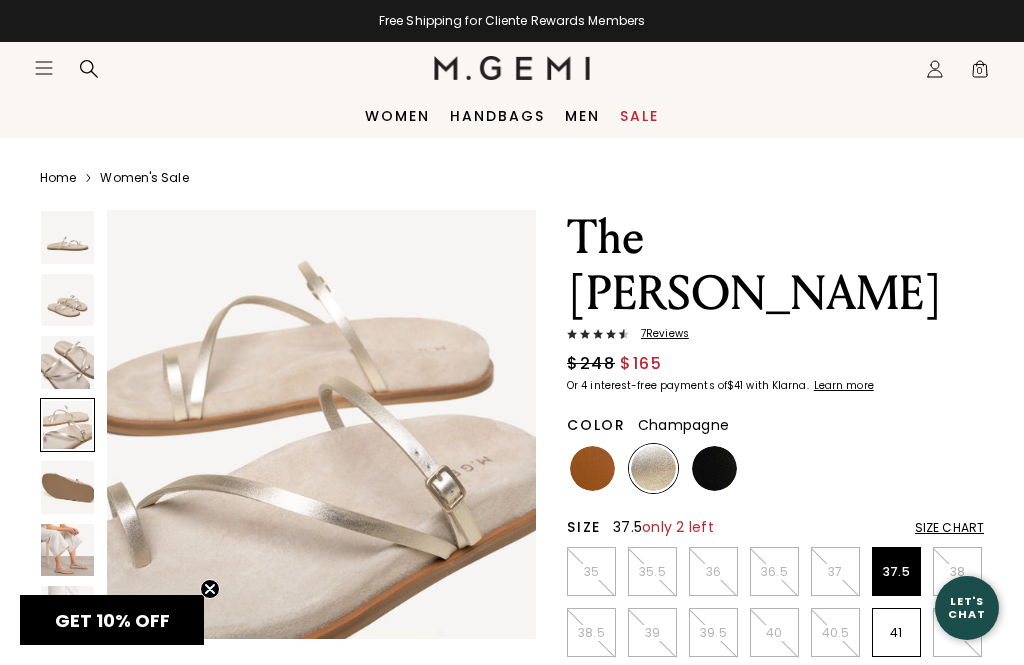 click at bounding box center (67, 362) 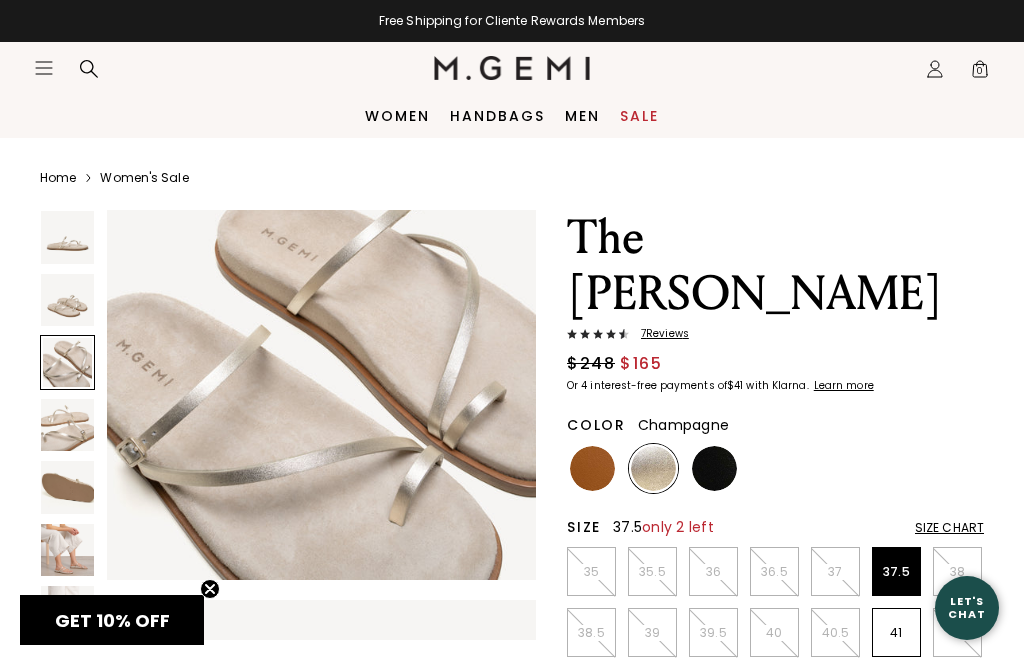 scroll, scrollTop: 899, scrollLeft: 0, axis: vertical 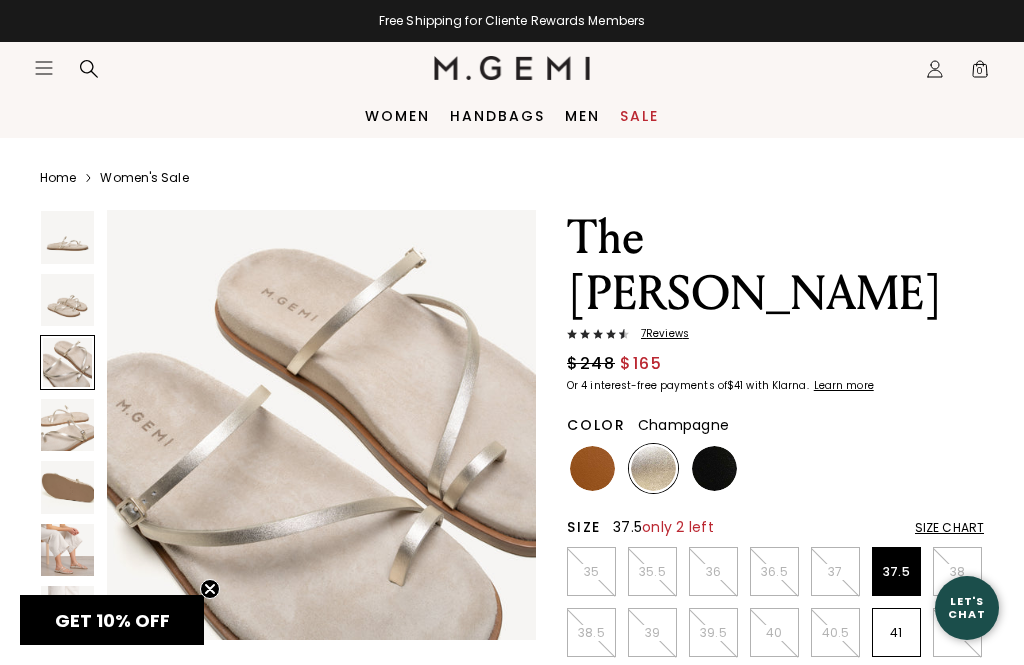click at bounding box center (67, 300) 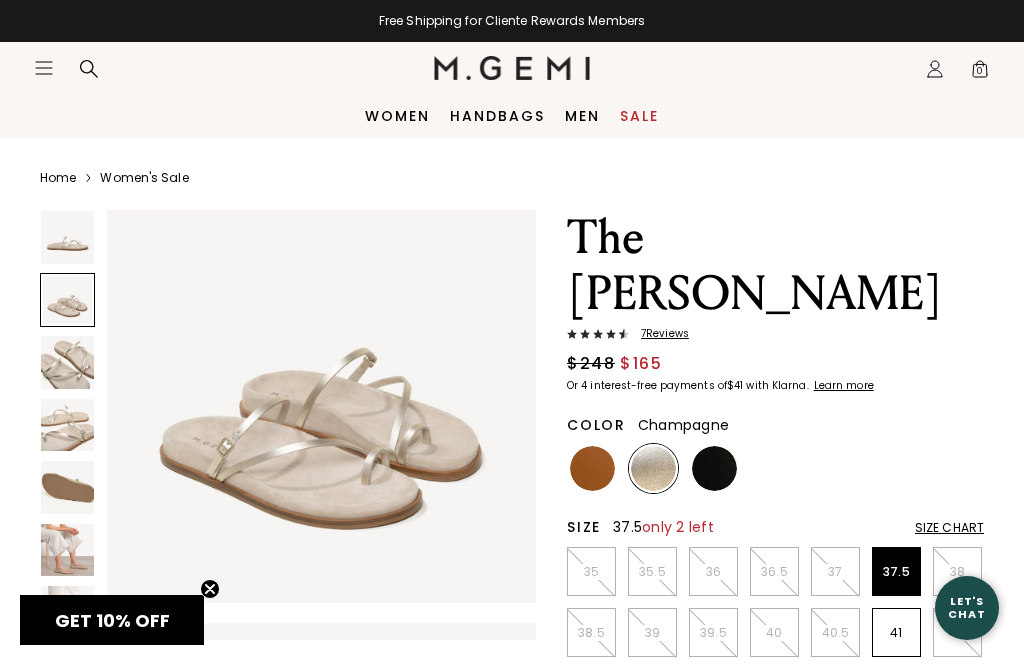 scroll, scrollTop: 450, scrollLeft: 0, axis: vertical 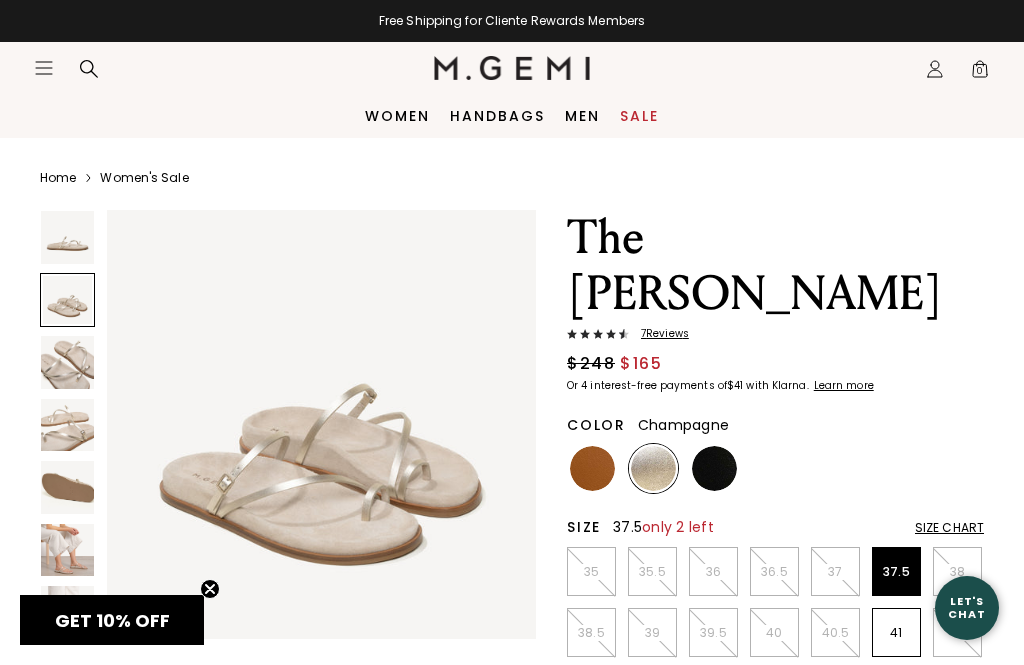 click at bounding box center (67, 237) 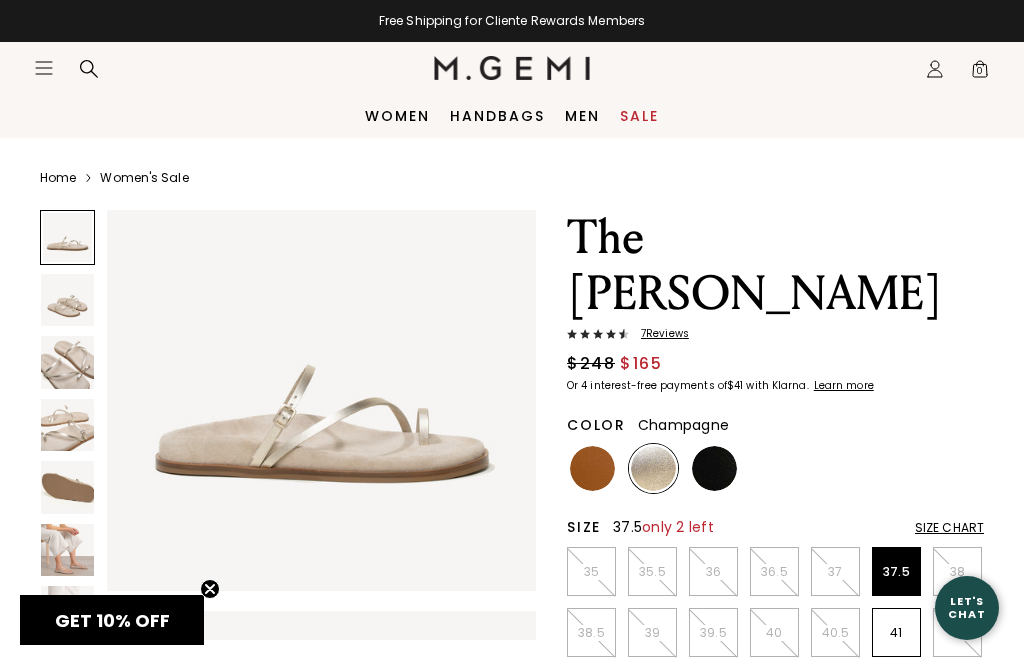 scroll, scrollTop: 0, scrollLeft: 0, axis: both 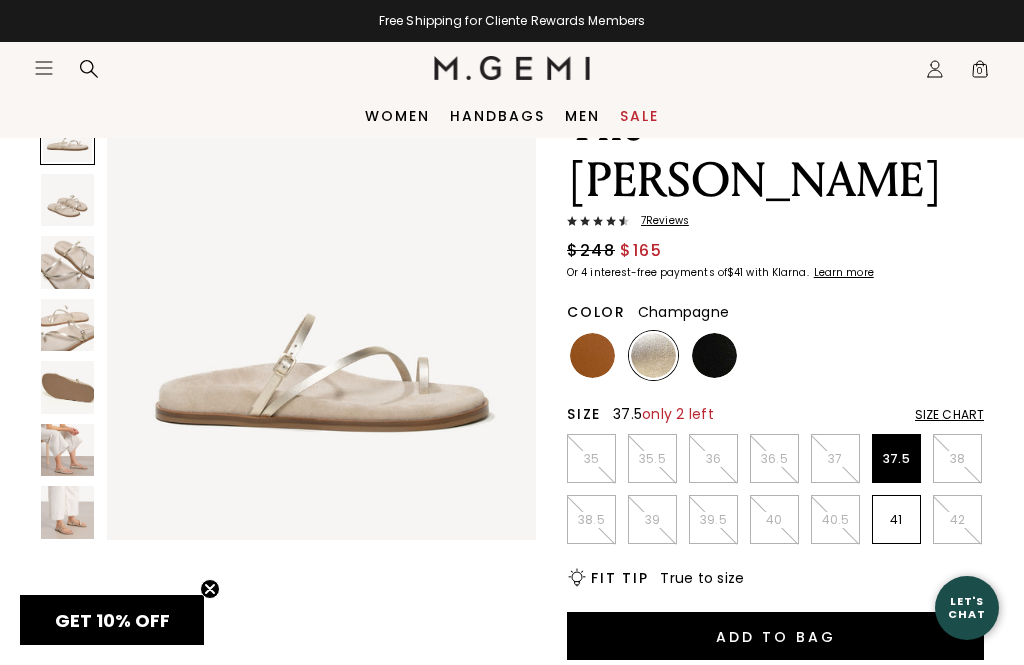 click at bounding box center (67, 512) 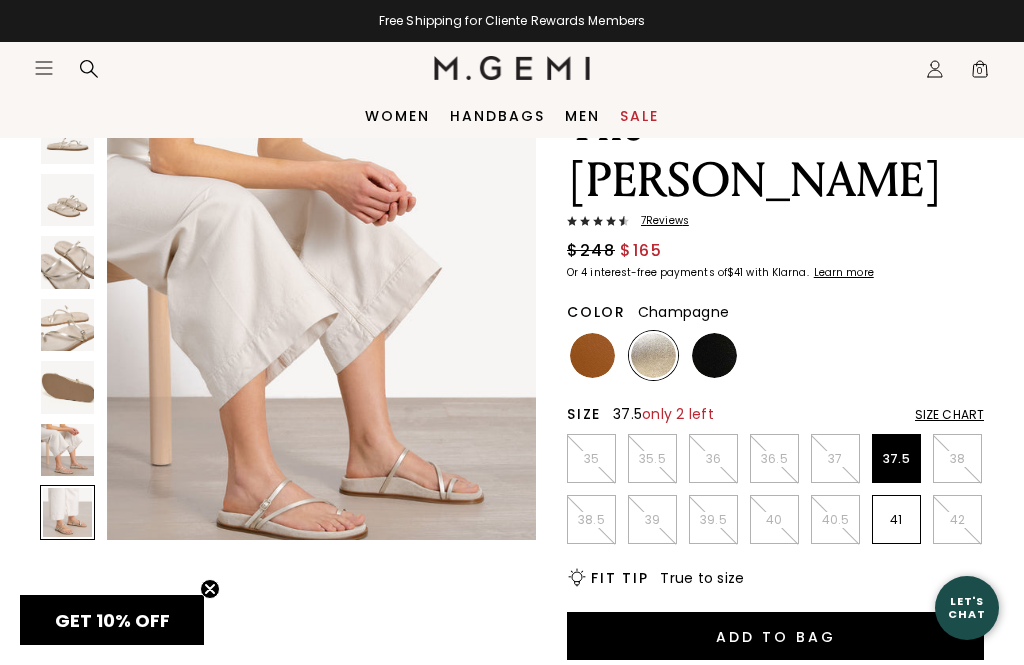 scroll, scrollTop: 2697, scrollLeft: 0, axis: vertical 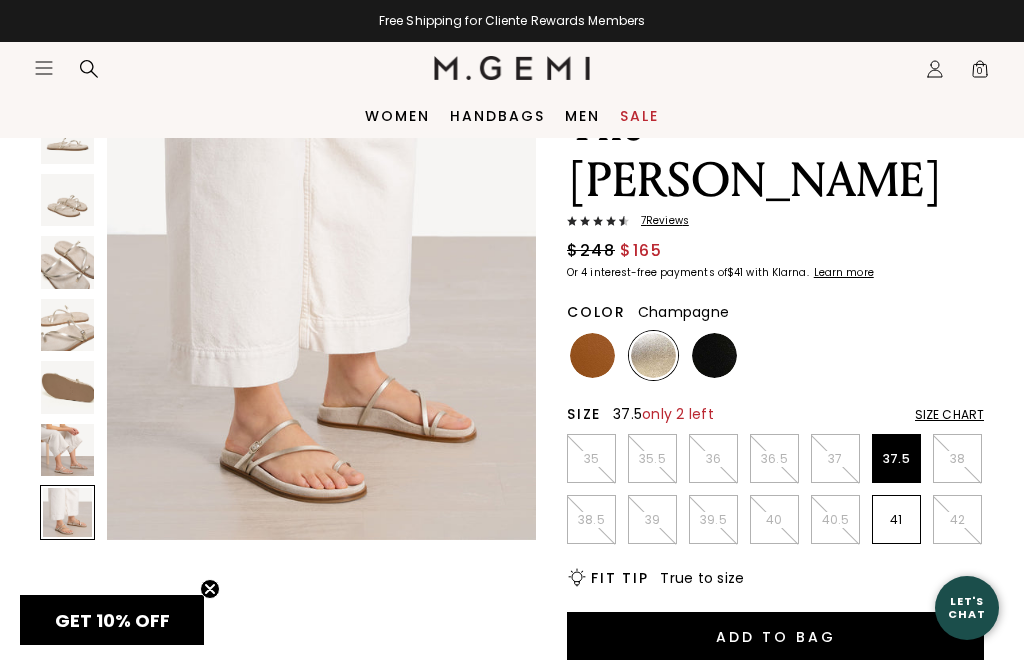 click at bounding box center (67, 450) 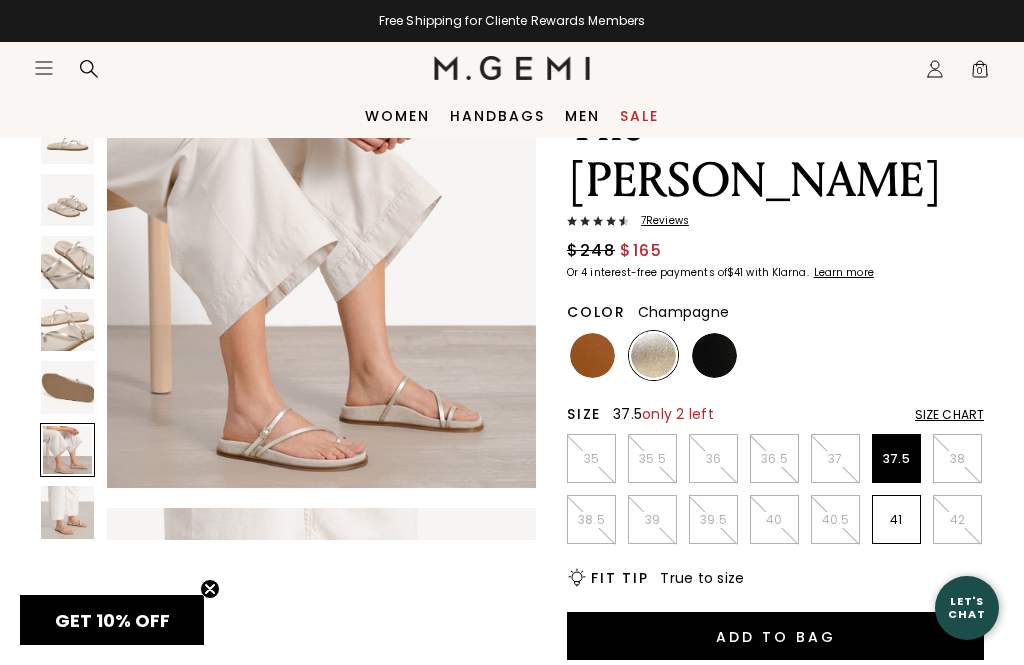 scroll, scrollTop: 2248, scrollLeft: 0, axis: vertical 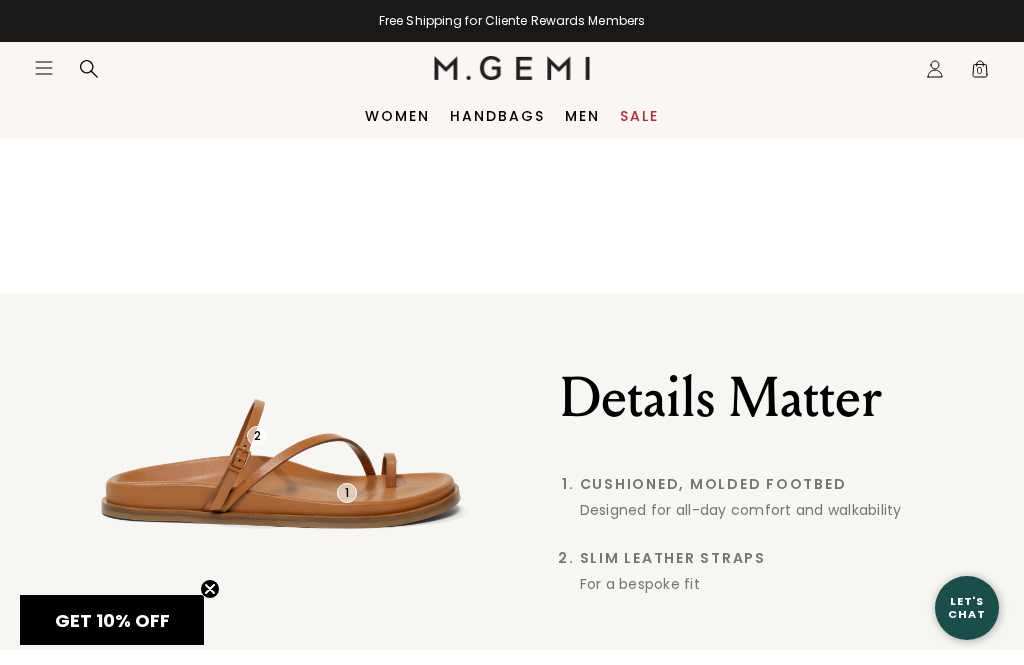 click on "1" at bounding box center [347, 493] 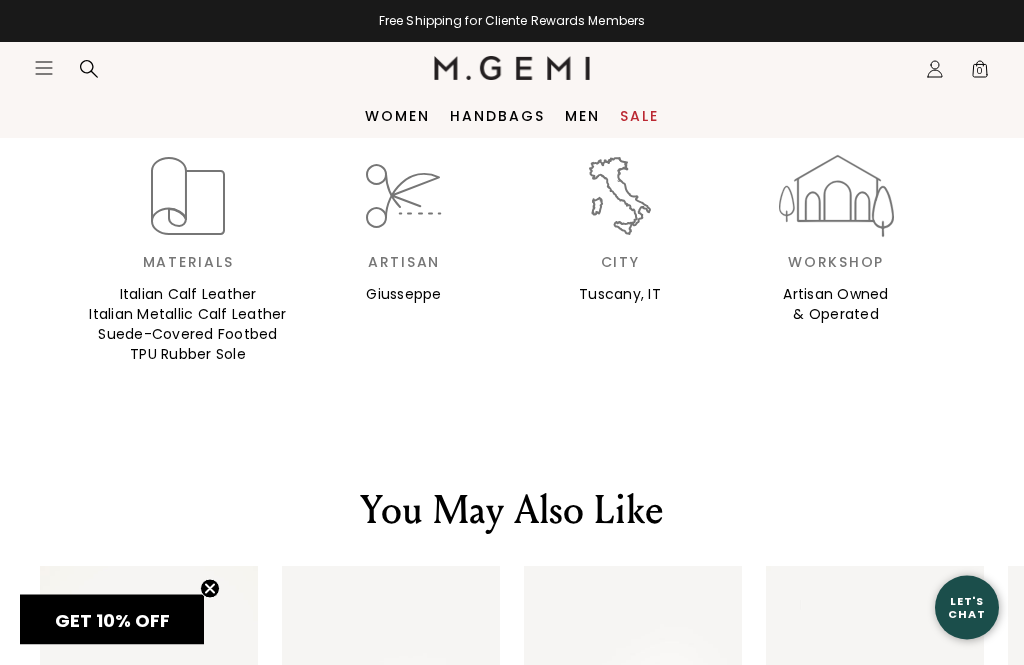 scroll, scrollTop: 2163, scrollLeft: 0, axis: vertical 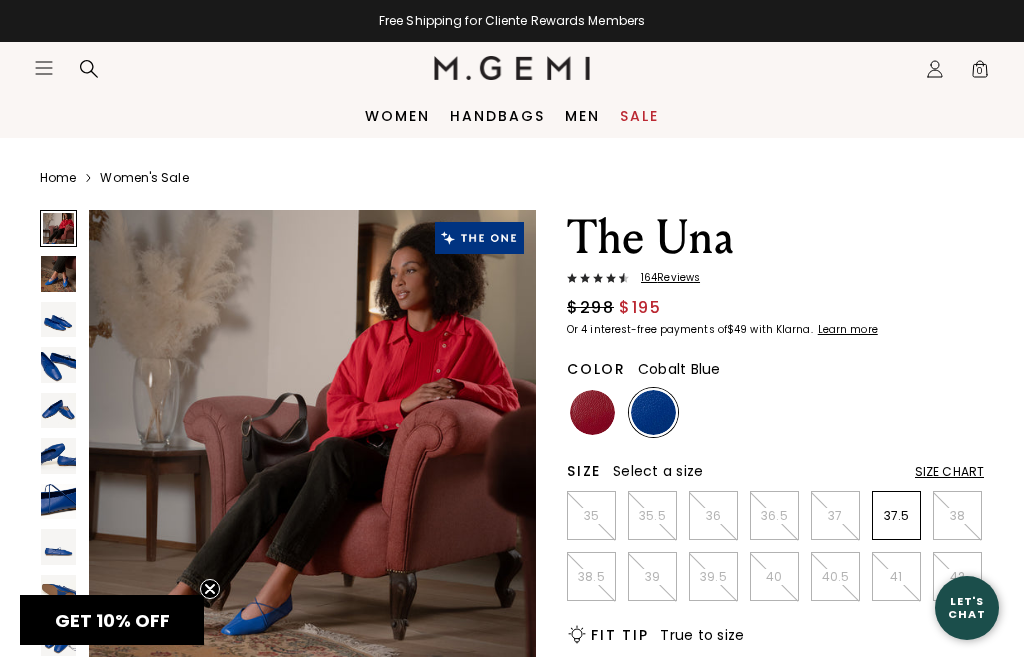 click on "37.5" at bounding box center (896, 515) 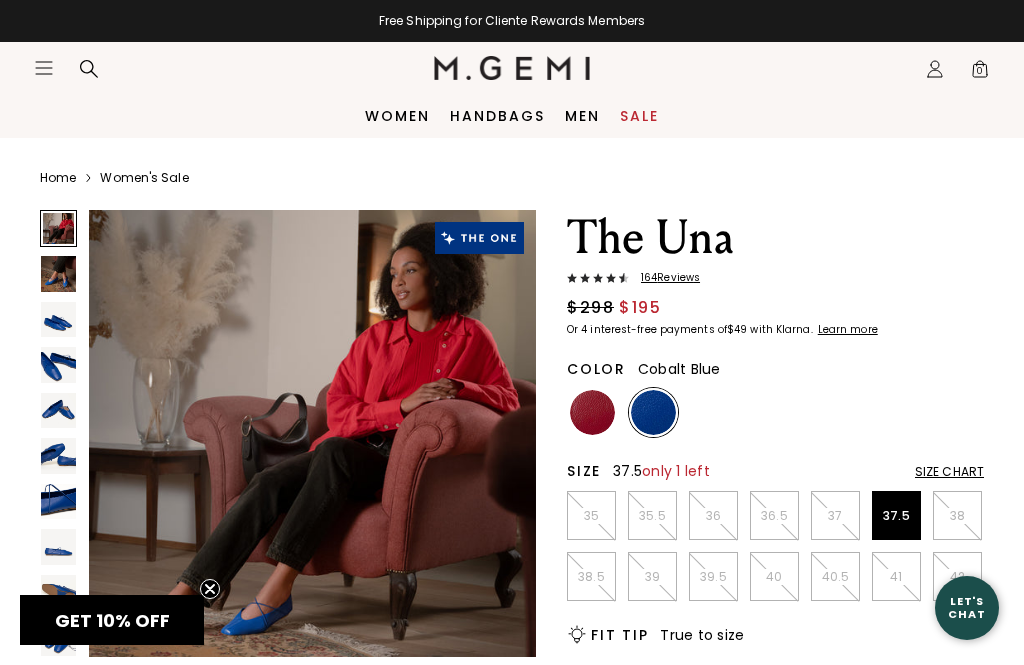 click at bounding box center [592, 412] 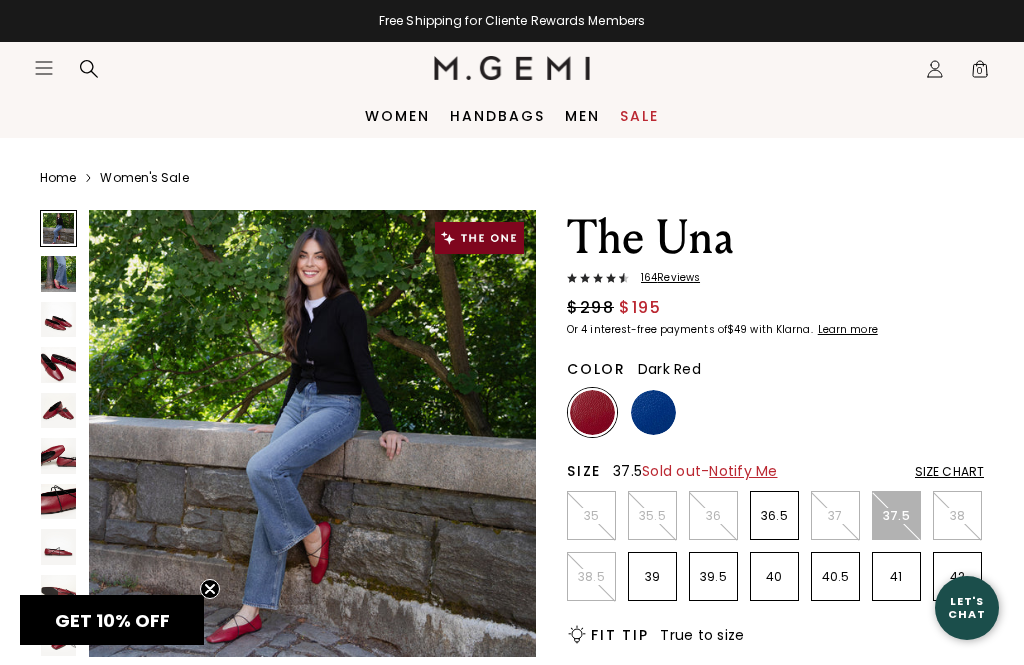 click at bounding box center [653, 412] 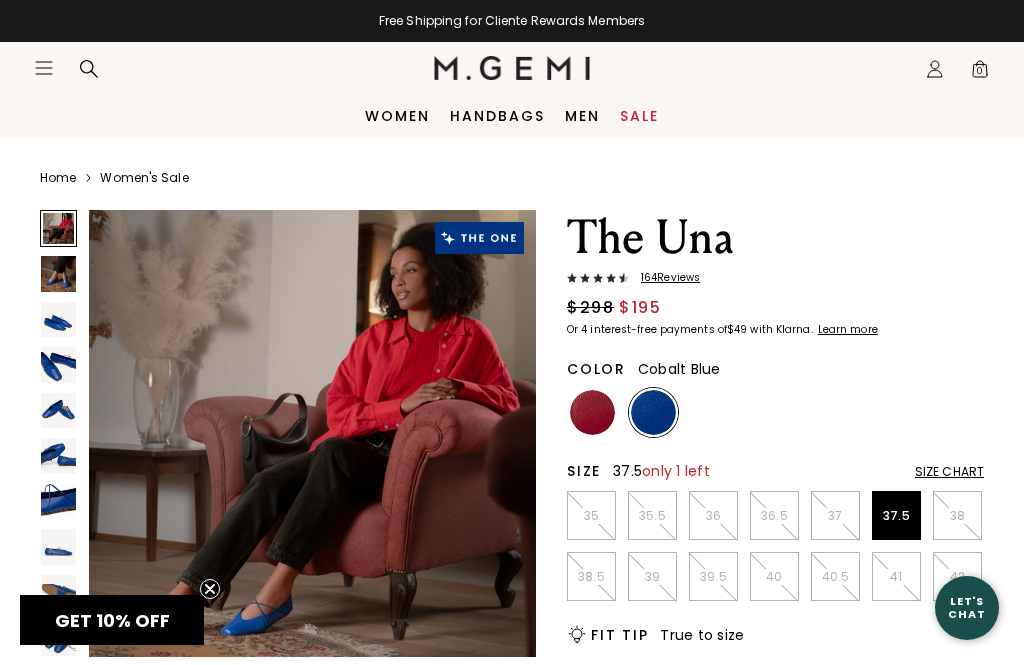 click at bounding box center (58, 273) 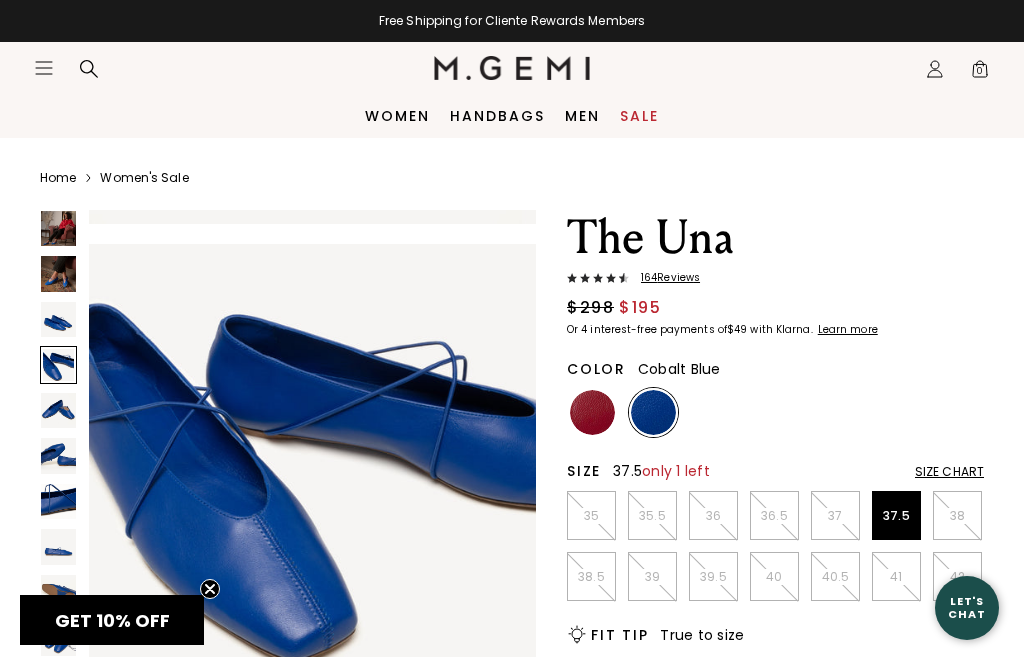 scroll, scrollTop: 1433, scrollLeft: 0, axis: vertical 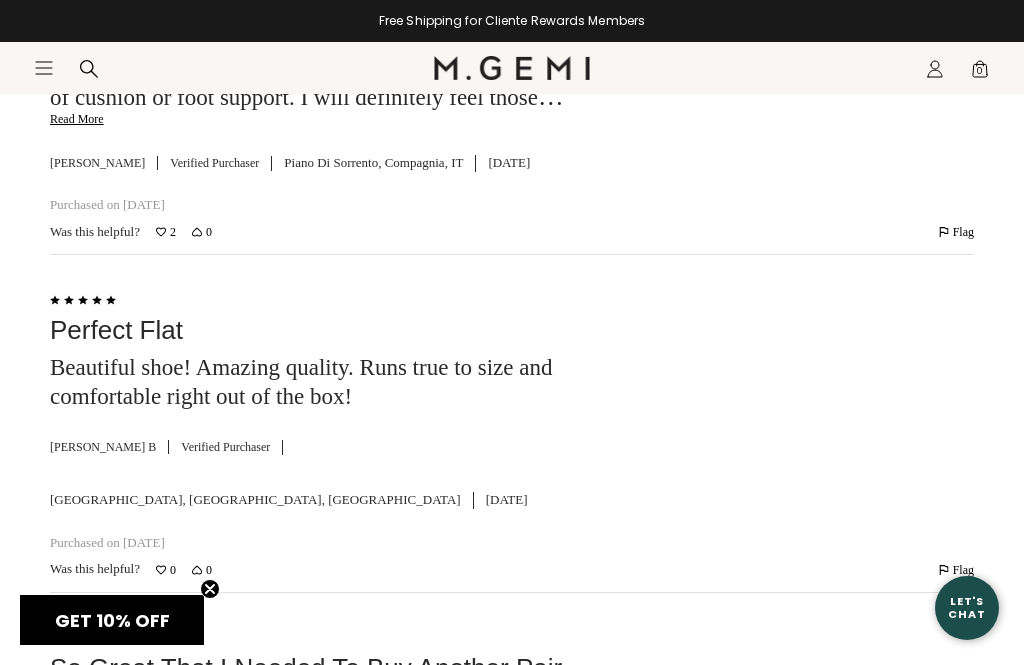 click on "Read More" 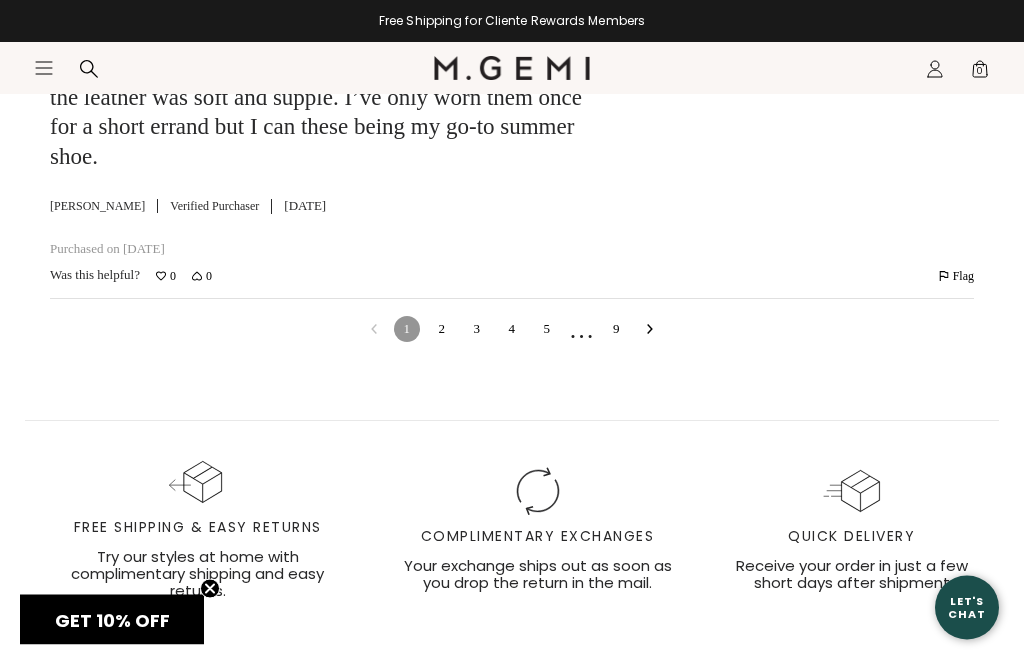 scroll, scrollTop: 7797, scrollLeft: 0, axis: vertical 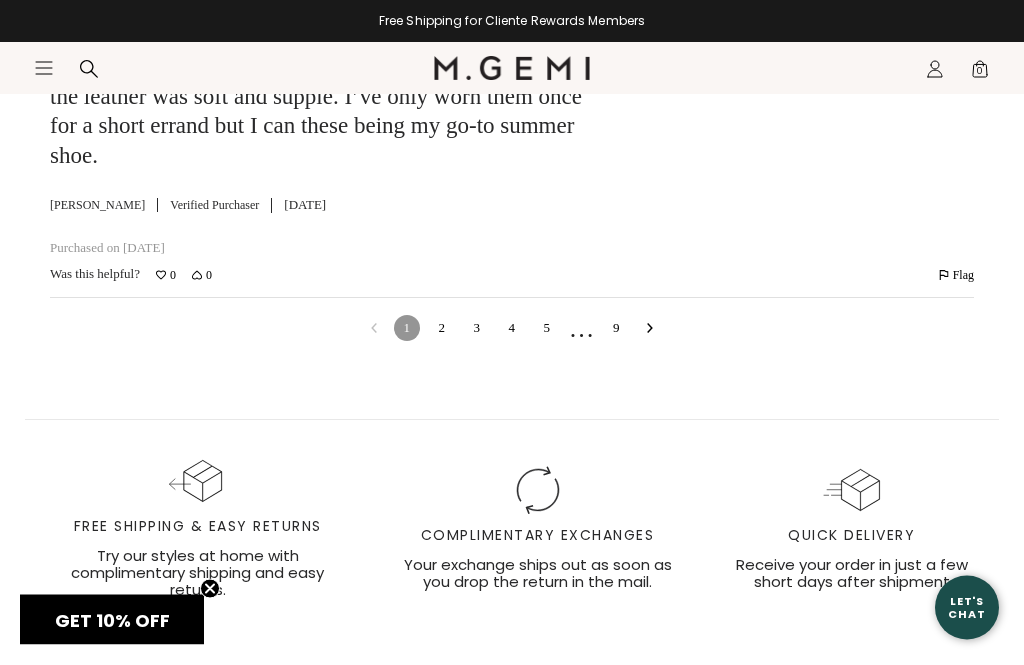 click on "2" at bounding box center [442, 329] 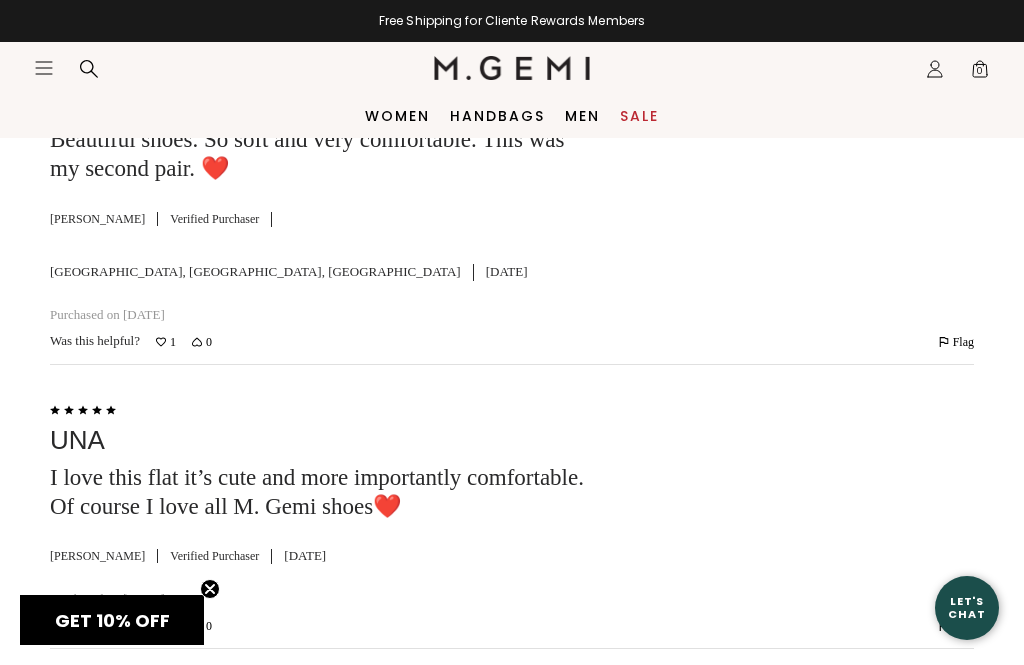 scroll, scrollTop: 10499, scrollLeft: 0, axis: vertical 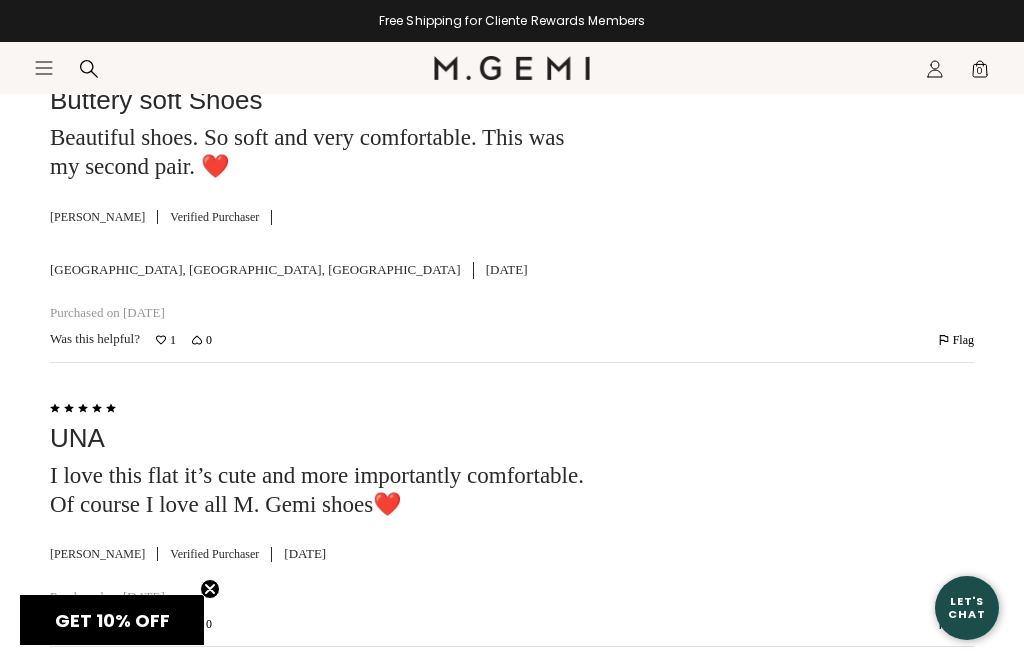 click on "3" at bounding box center (477, 678) 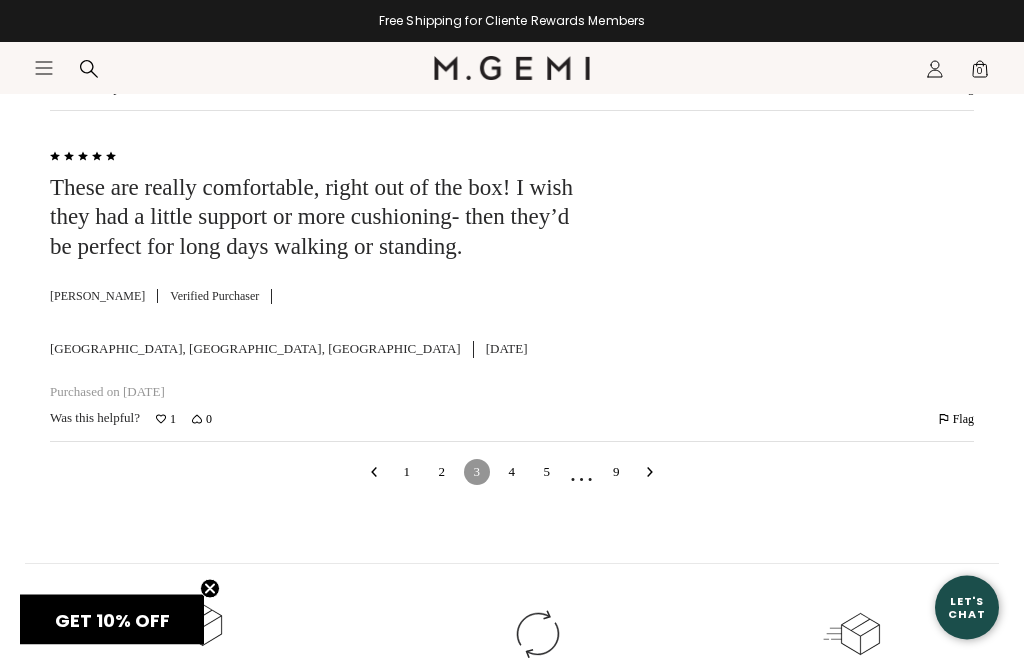 scroll, scrollTop: 10924, scrollLeft: 0, axis: vertical 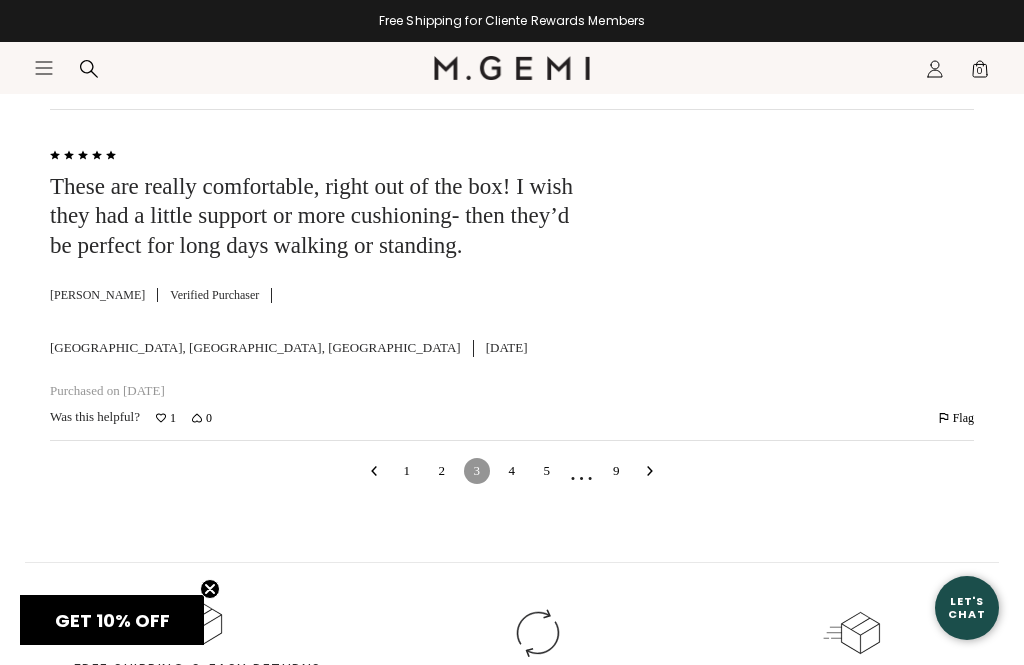click on "4" at bounding box center [512, 471] 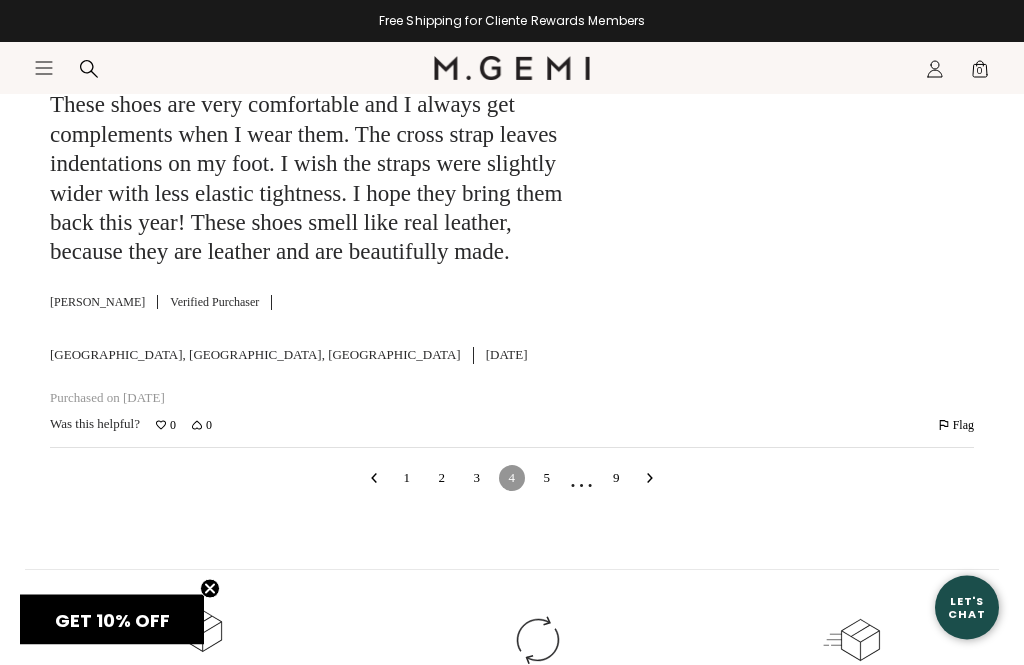 scroll, scrollTop: 11019, scrollLeft: 0, axis: vertical 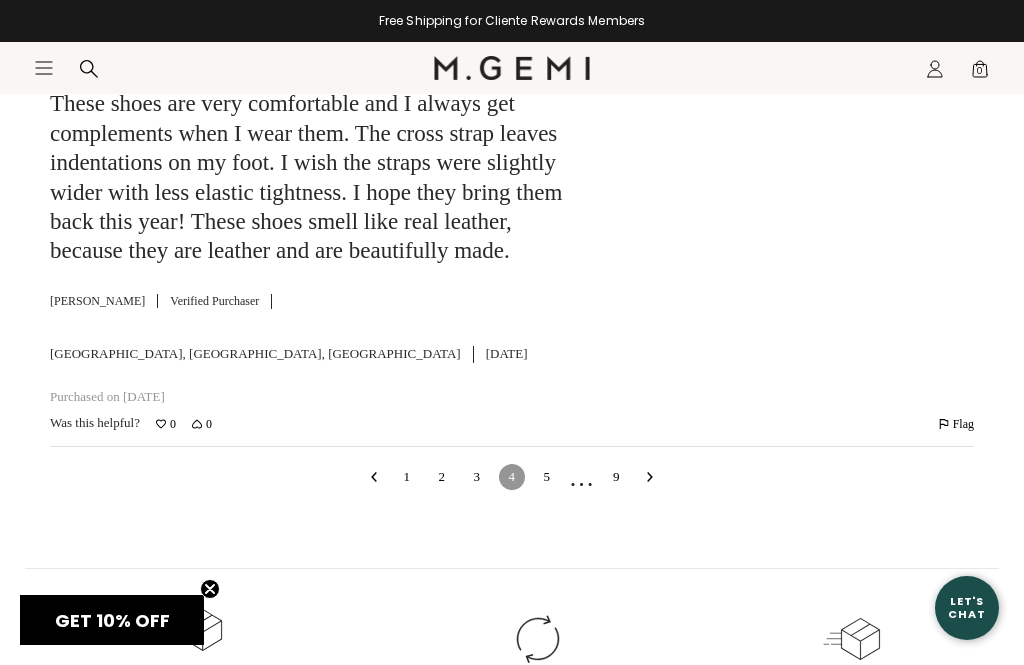 click on "5" at bounding box center (547, 477) 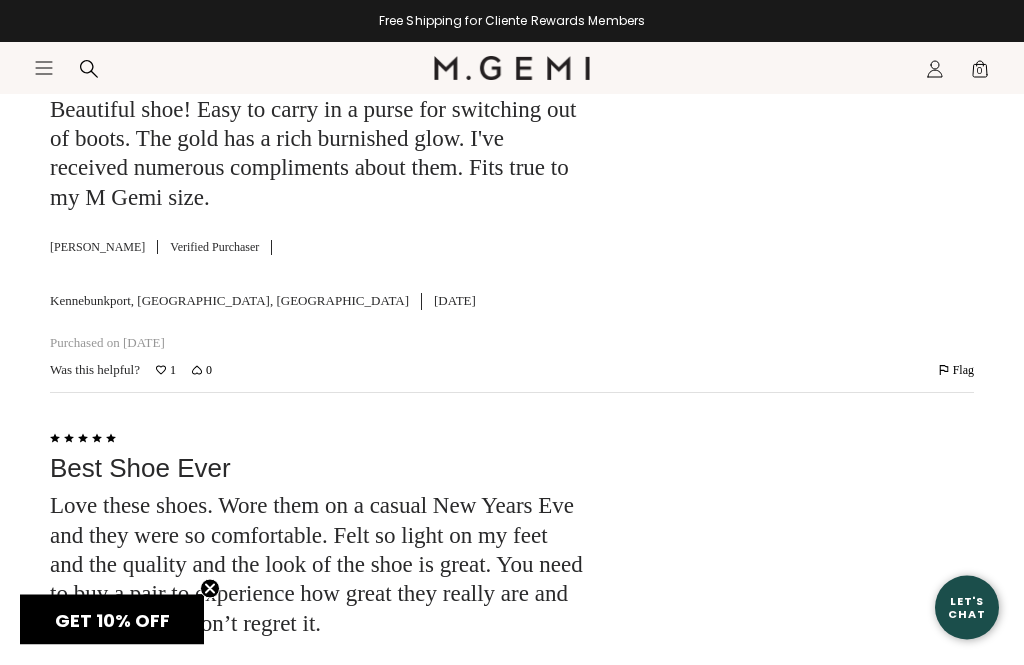 scroll, scrollTop: 5643, scrollLeft: 0, axis: vertical 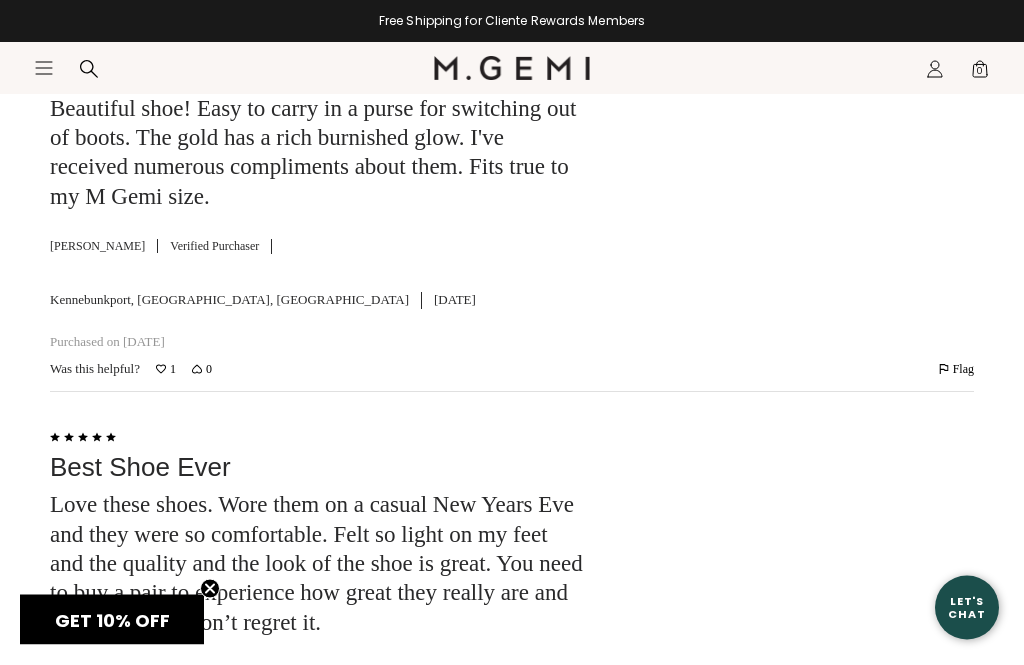 click on "I’m absolutely smitten with the look, feel, and comfort of these shoes. They are so buttery and mold well to my feet and I think they look amazing. My only critiques are 1) the straps are waaaay too snug (to the point that they are a little painful and leave angry red dents in my insteps and I’m half considering snipping them off); 2) the toes scuff easily, both the shoe leather and the edge of …   Read More" at bounding box center (318, -270) 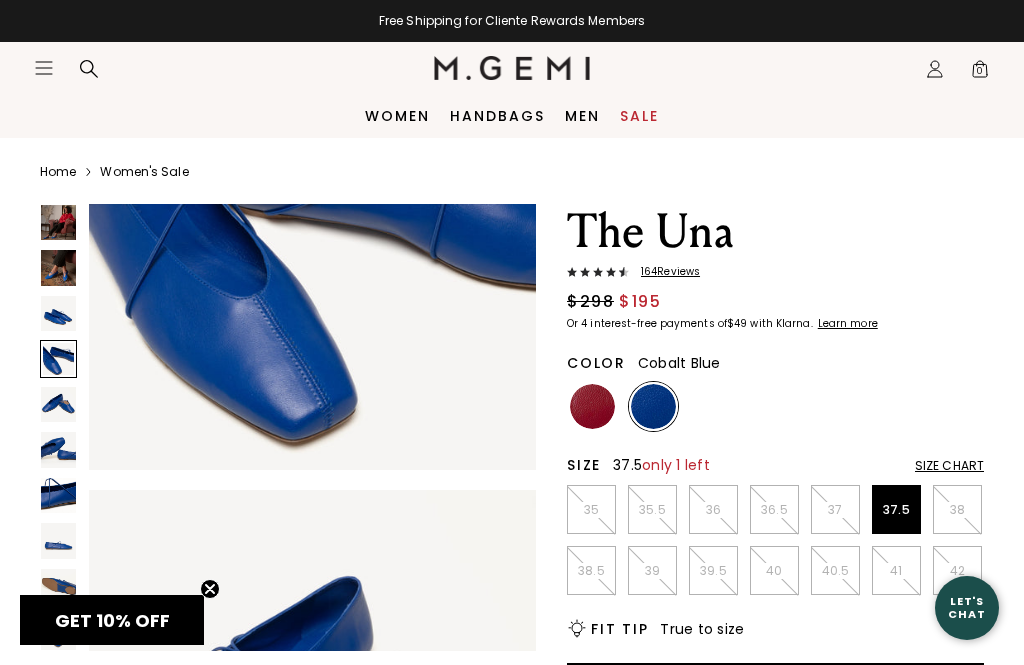 scroll, scrollTop: 1, scrollLeft: 0, axis: vertical 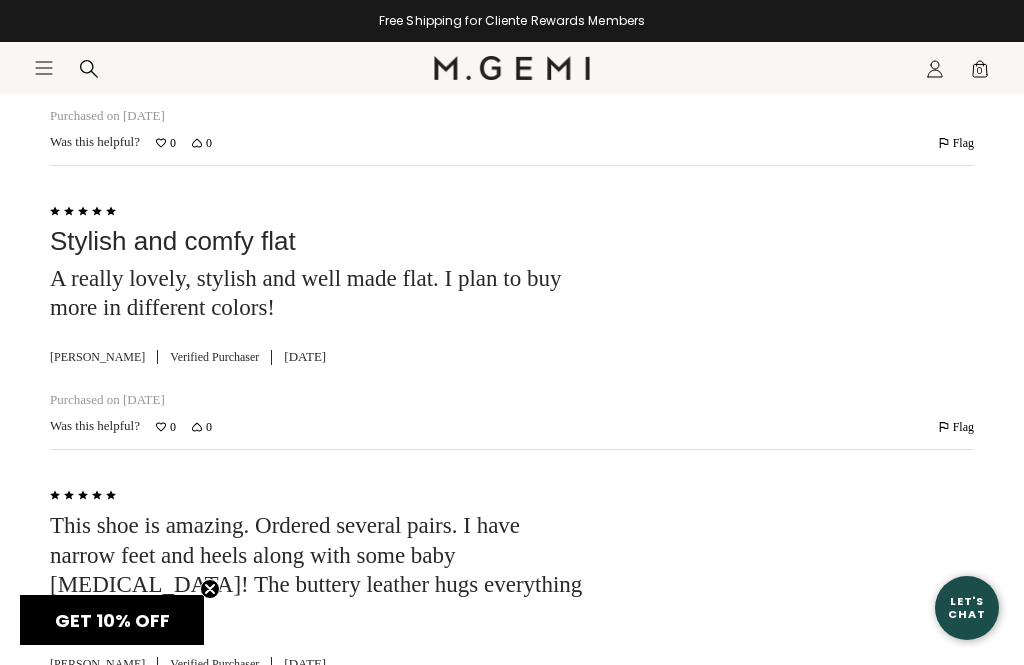 click on "Search reviews…" at bounding box center (360, -215) 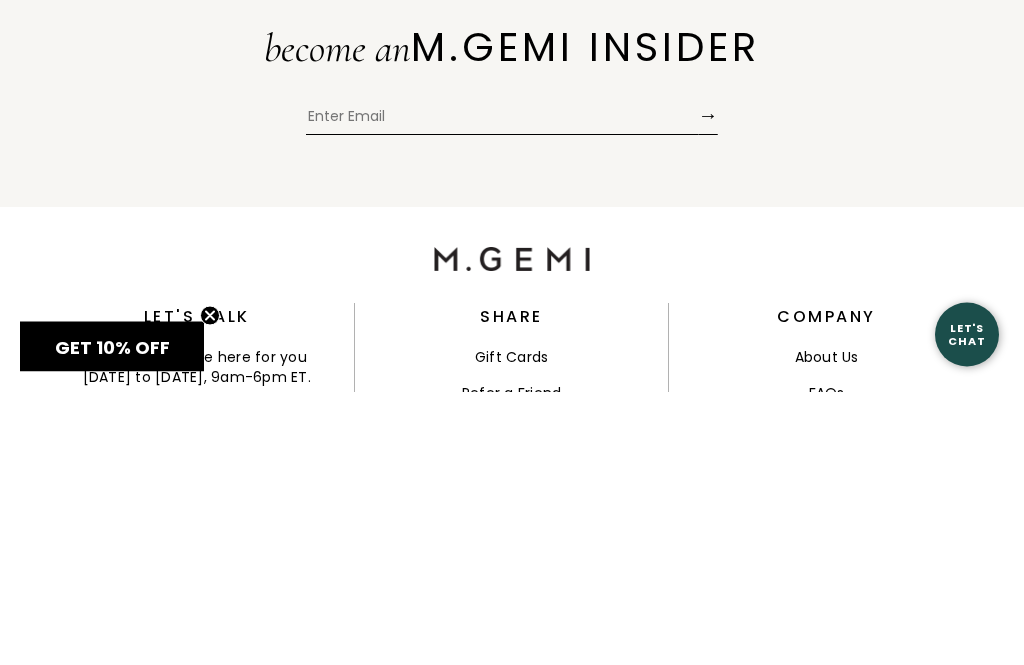 type on "Blue" 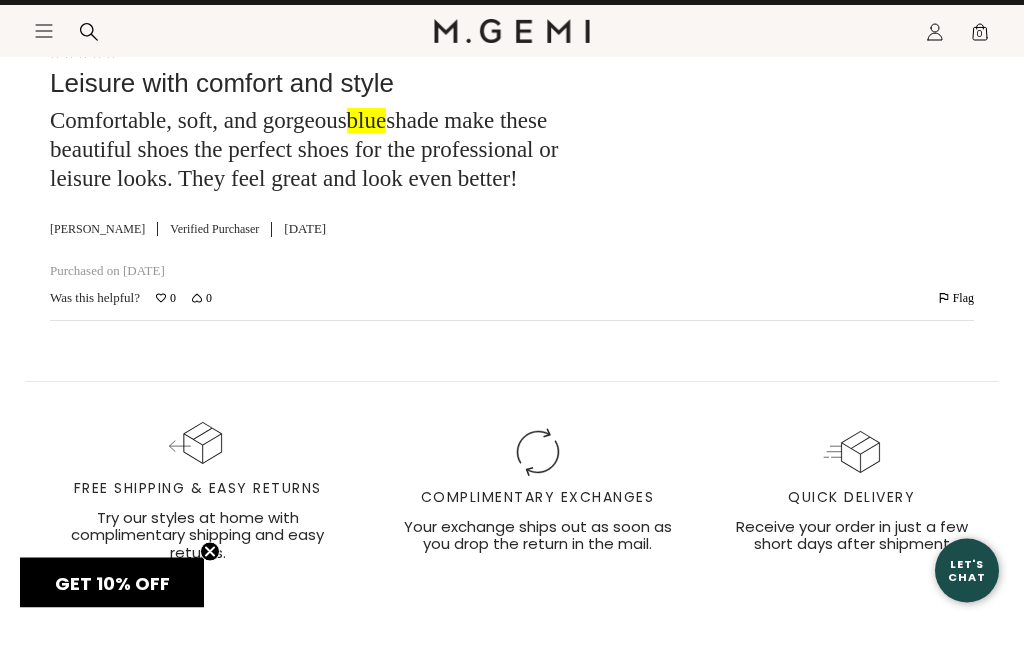 click 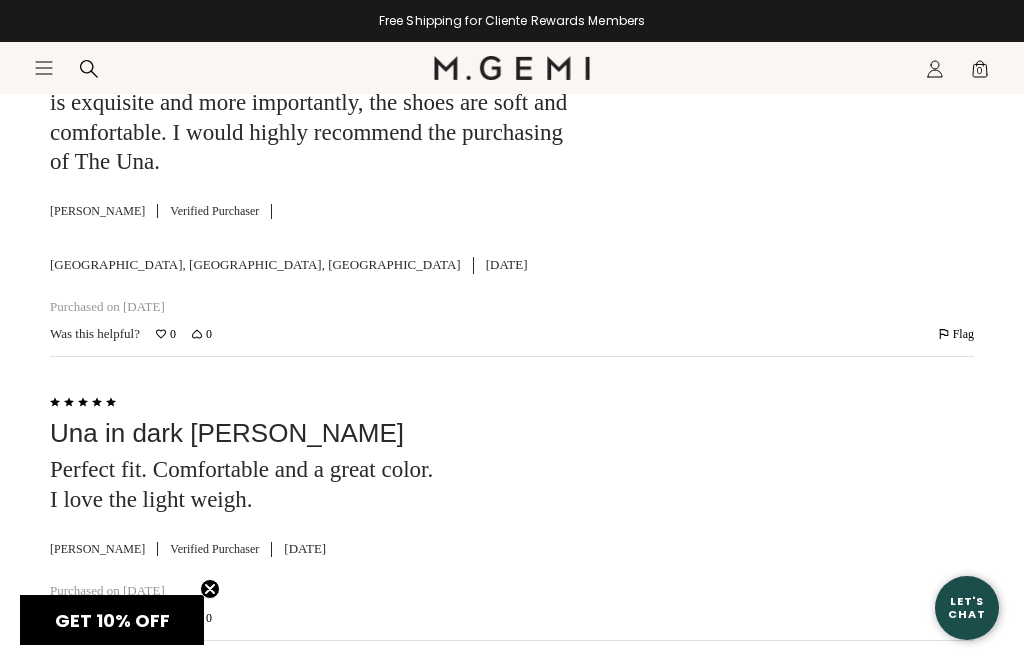 click on "Search reviews…" at bounding box center [360, -397] 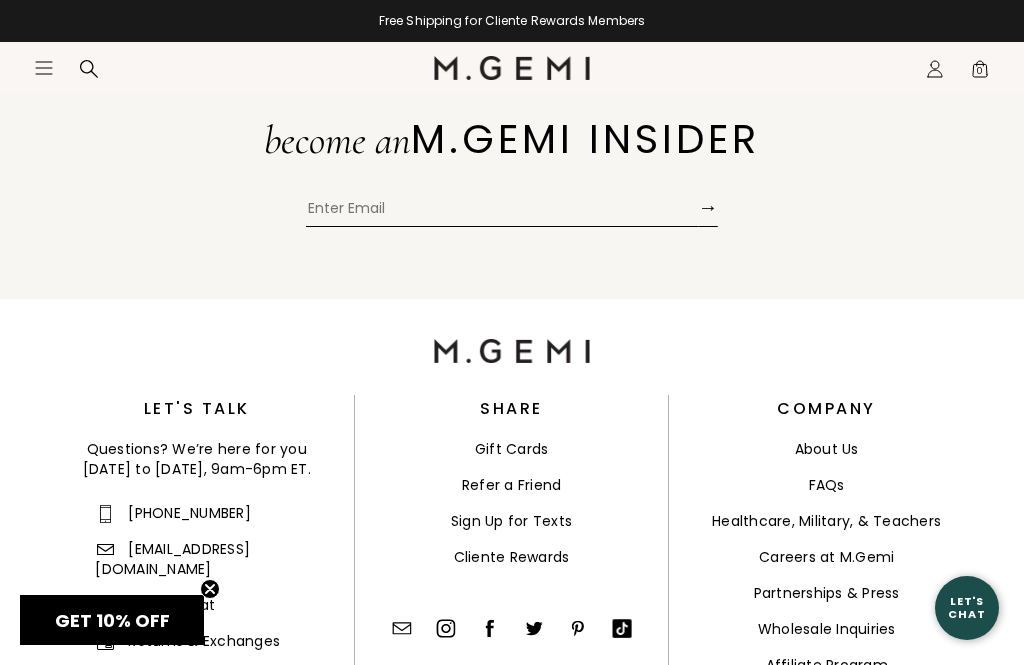type on "Cobalt" 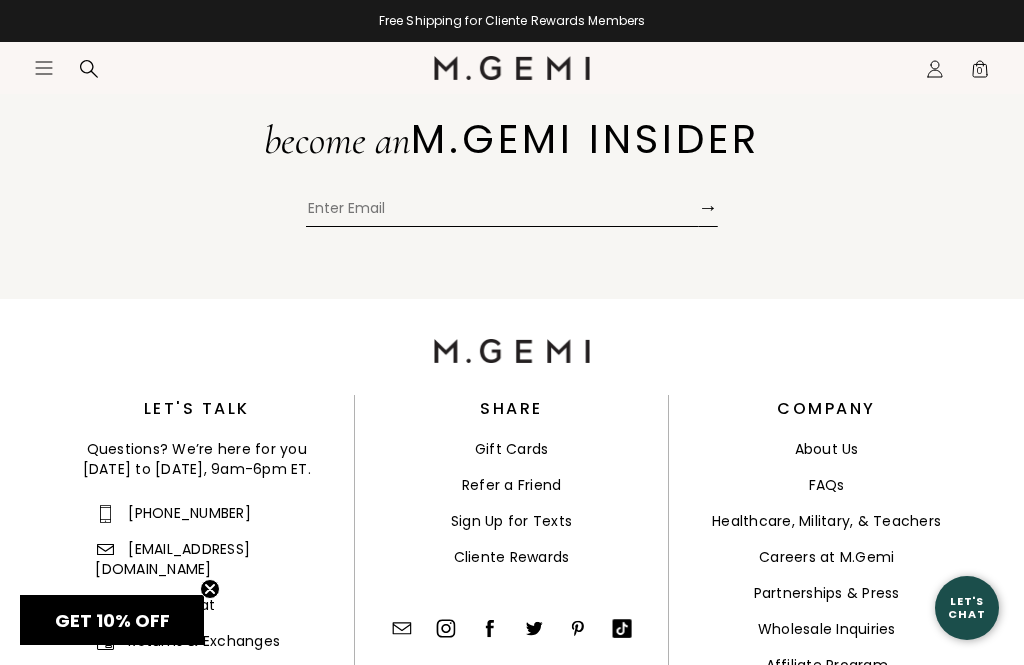 click 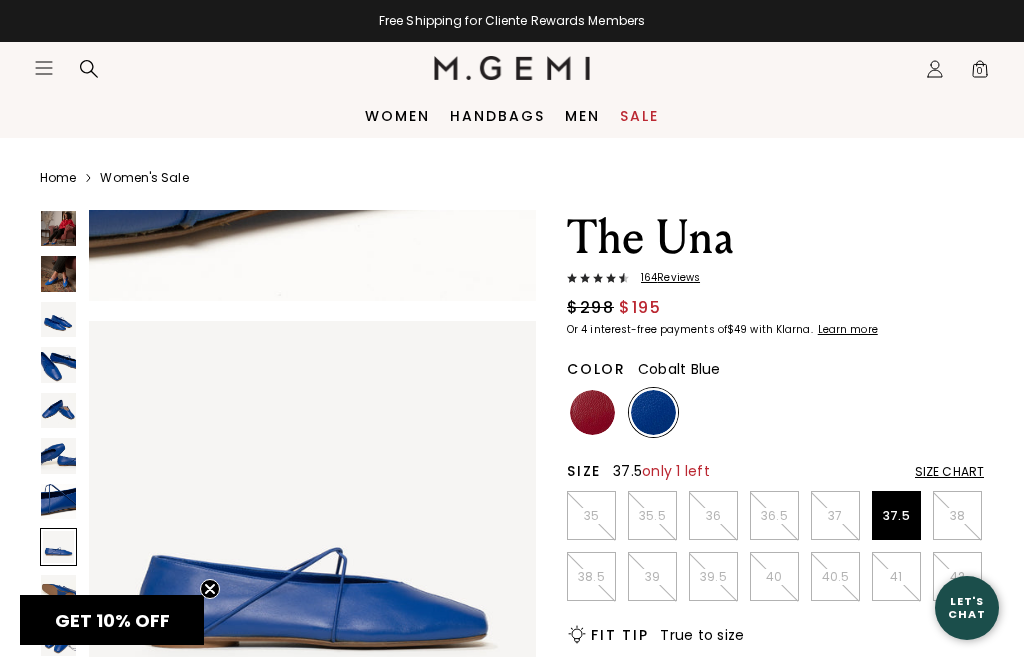 click at bounding box center [58, 273] 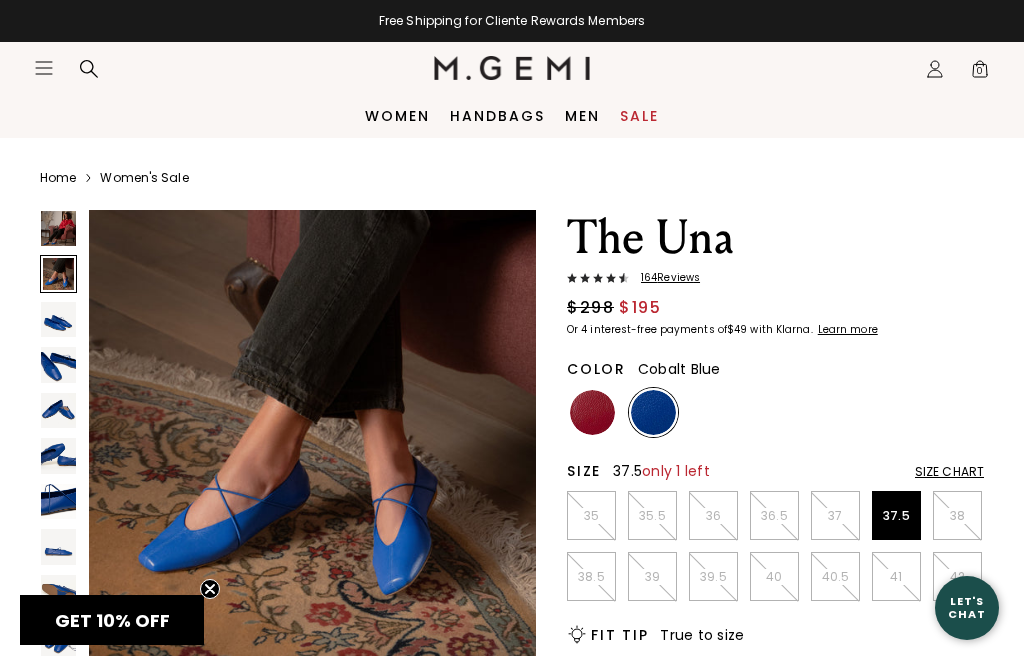 click at bounding box center (58, 319) 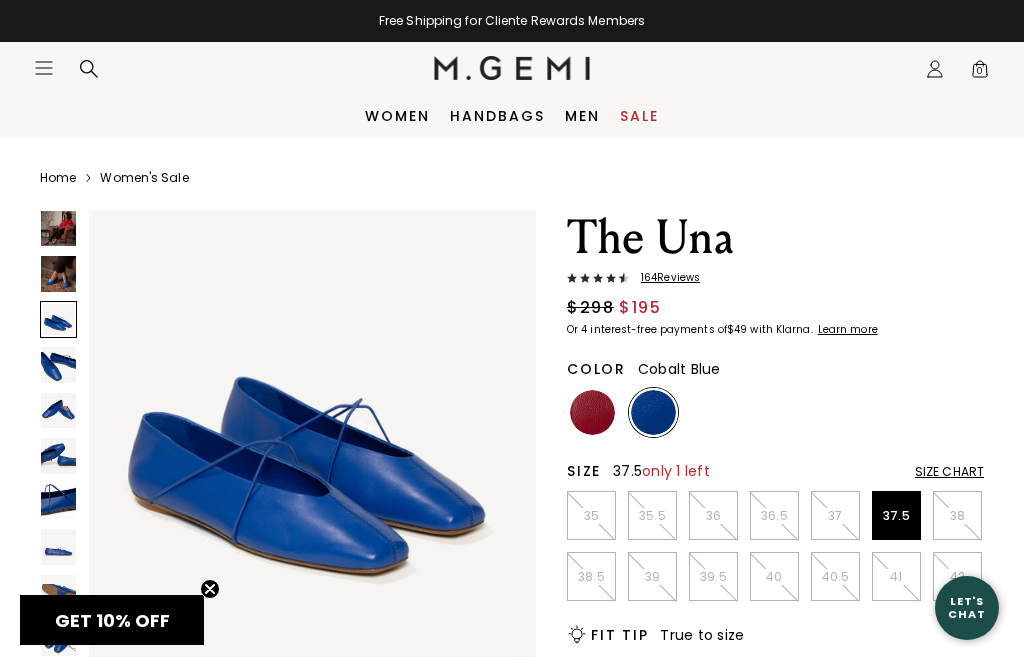 click at bounding box center (58, 273) 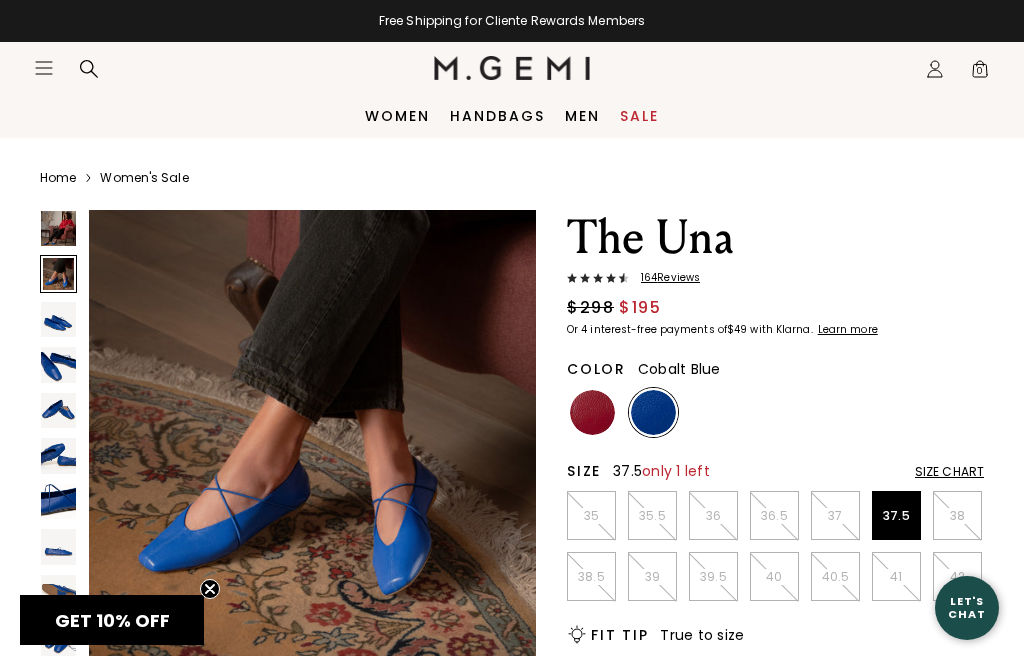 click at bounding box center (58, 228) 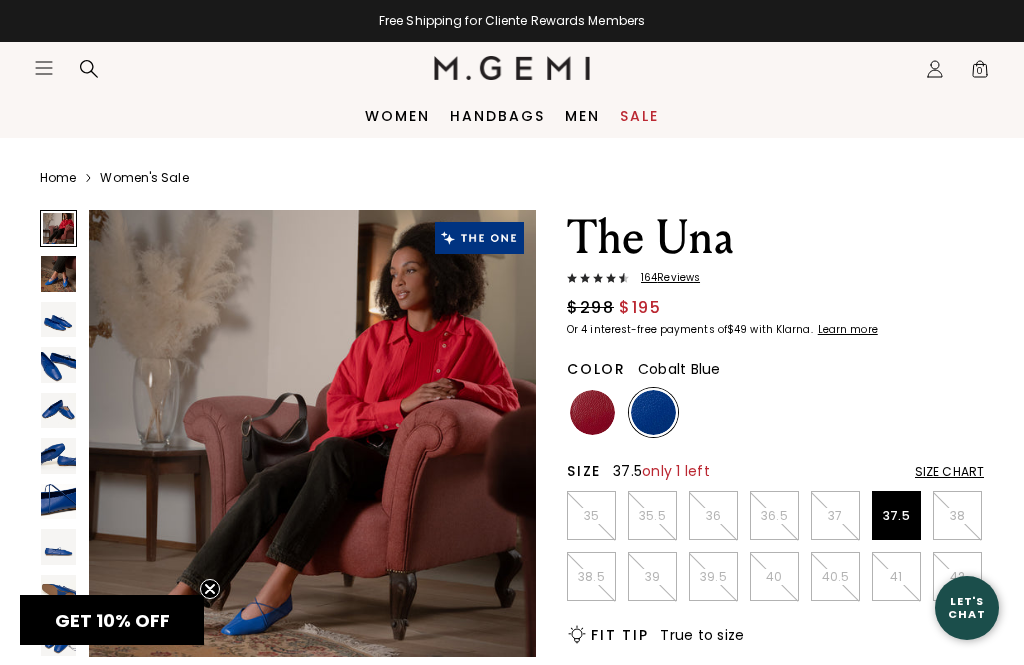 click at bounding box center [58, 319] 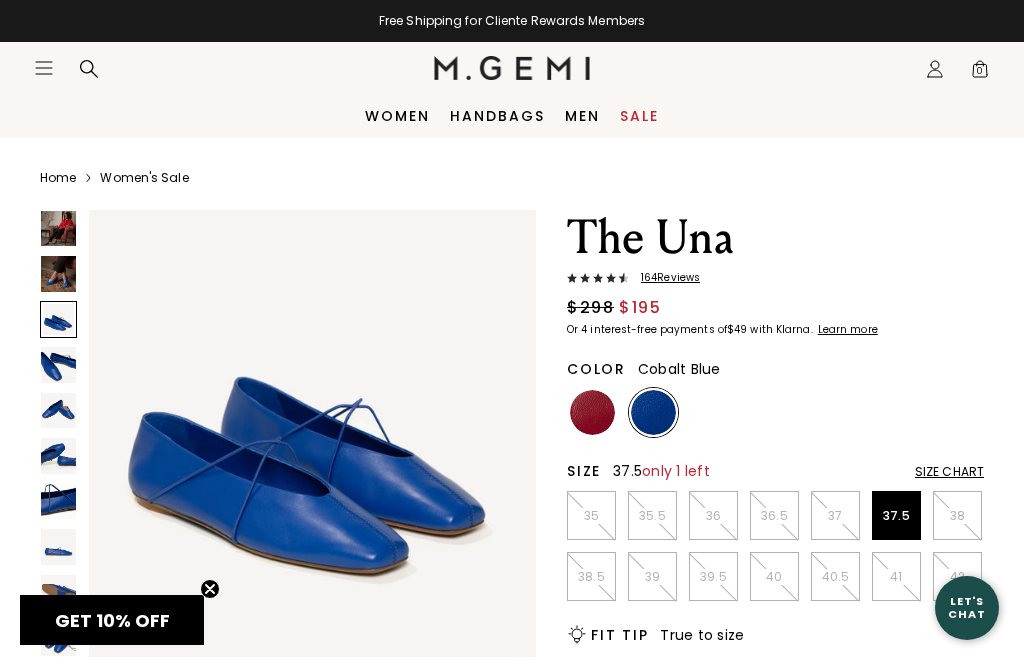 click at bounding box center (58, 364) 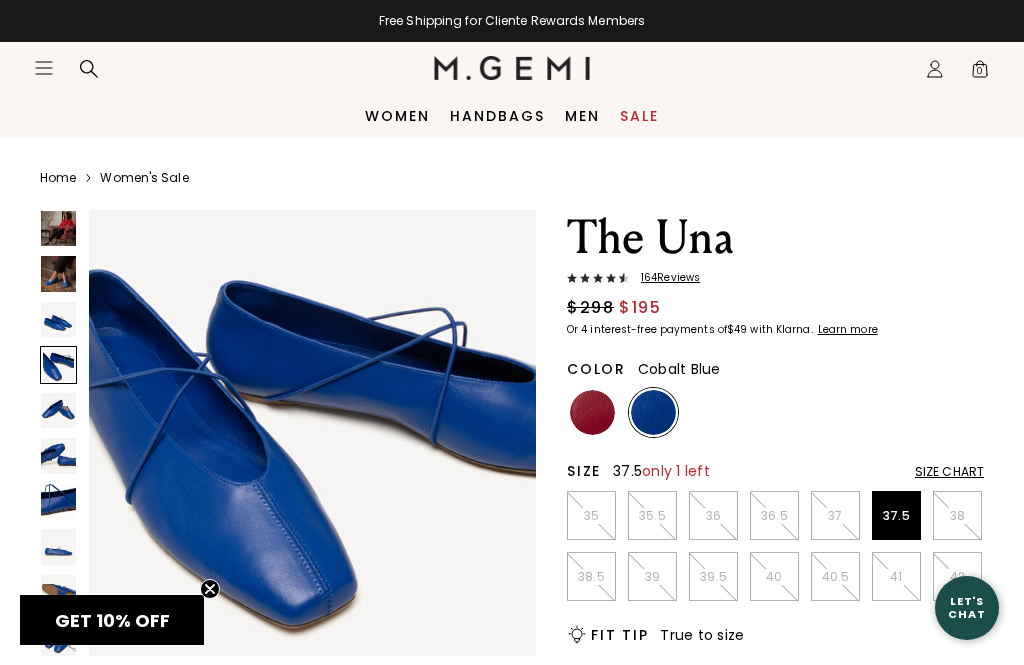 click at bounding box center [58, 410] 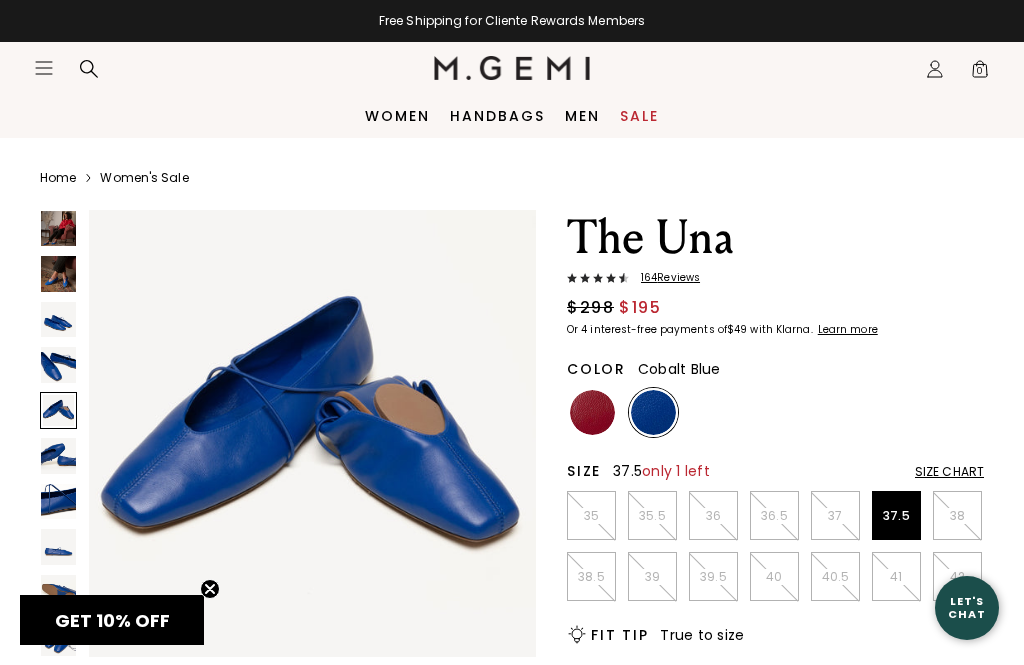 click at bounding box center (58, 455) 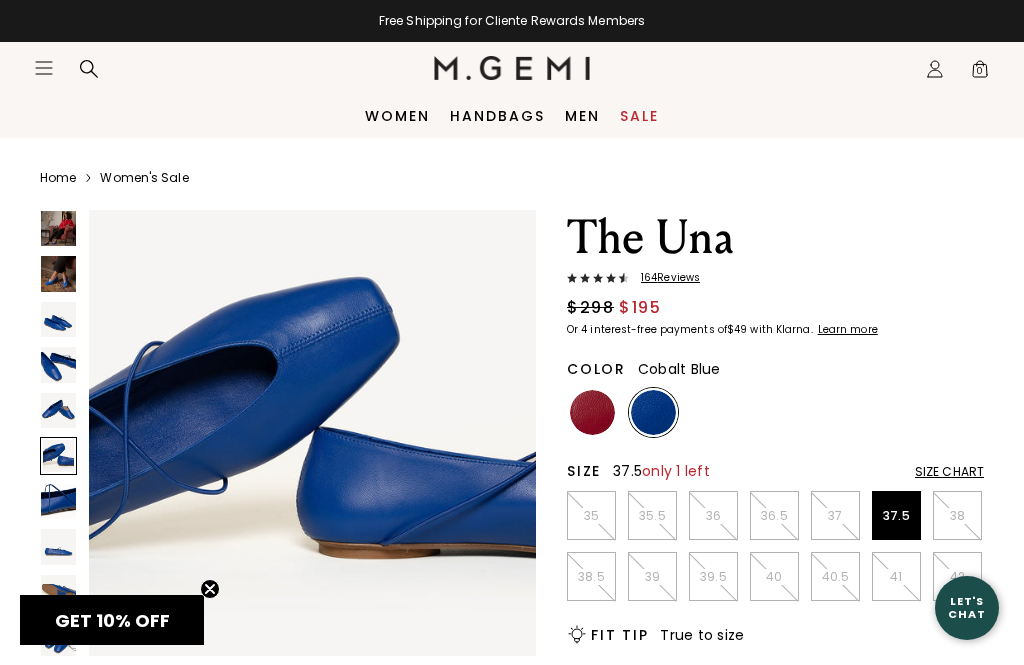 click at bounding box center [58, 501] 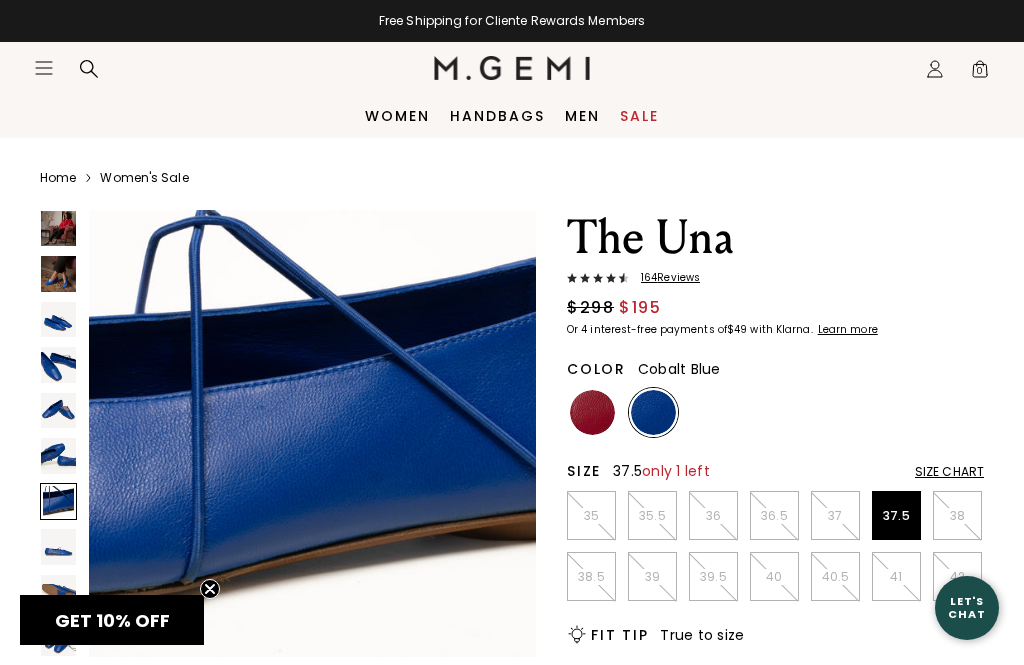 click at bounding box center (58, 546) 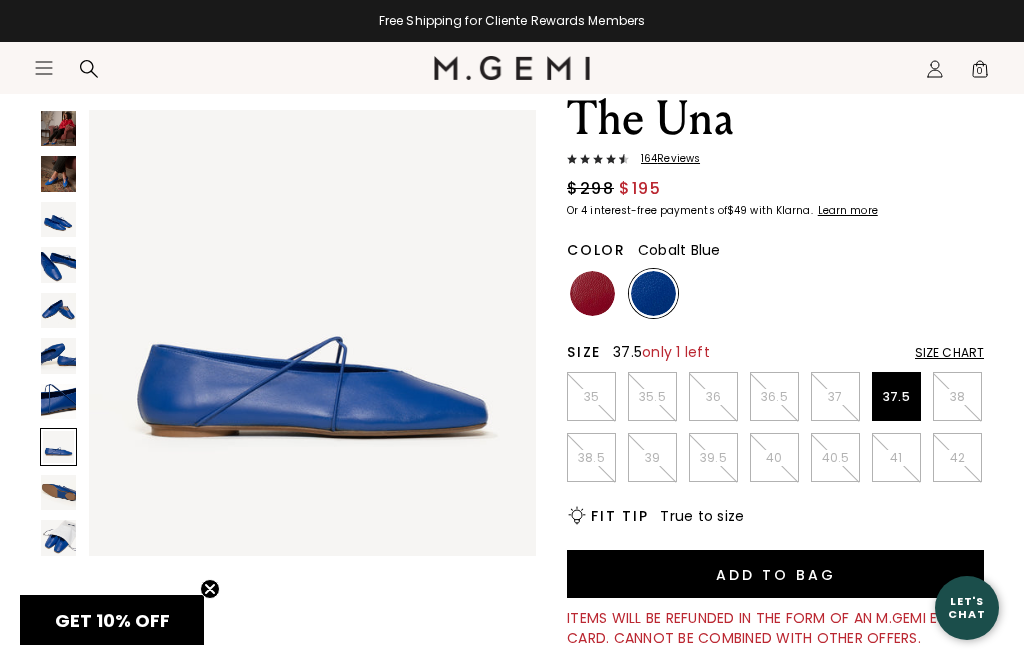 click at bounding box center [58, 492] 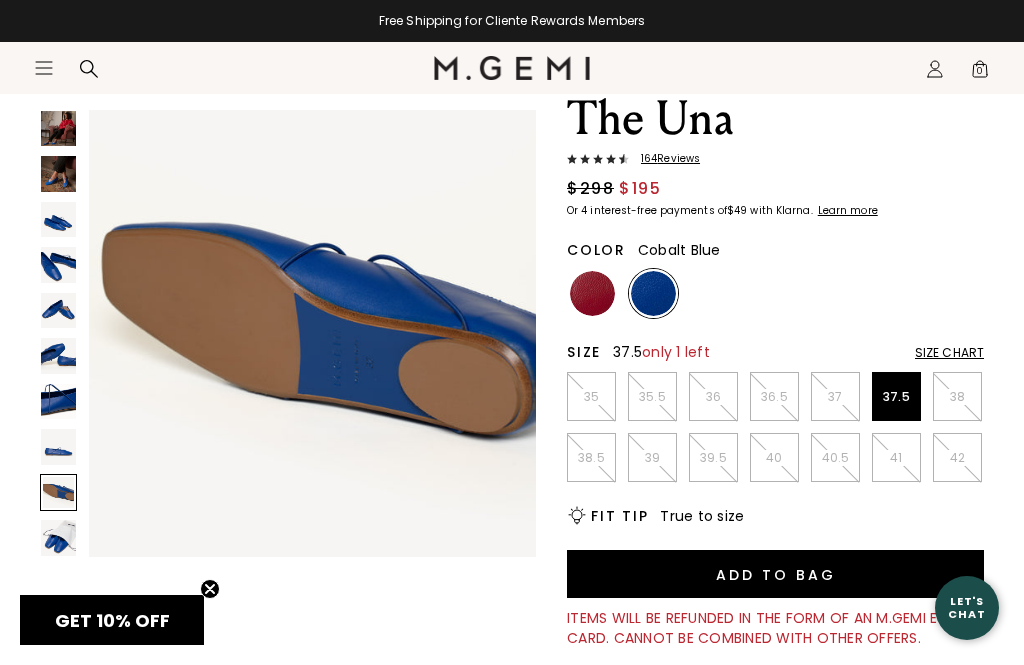 click at bounding box center (58, 537) 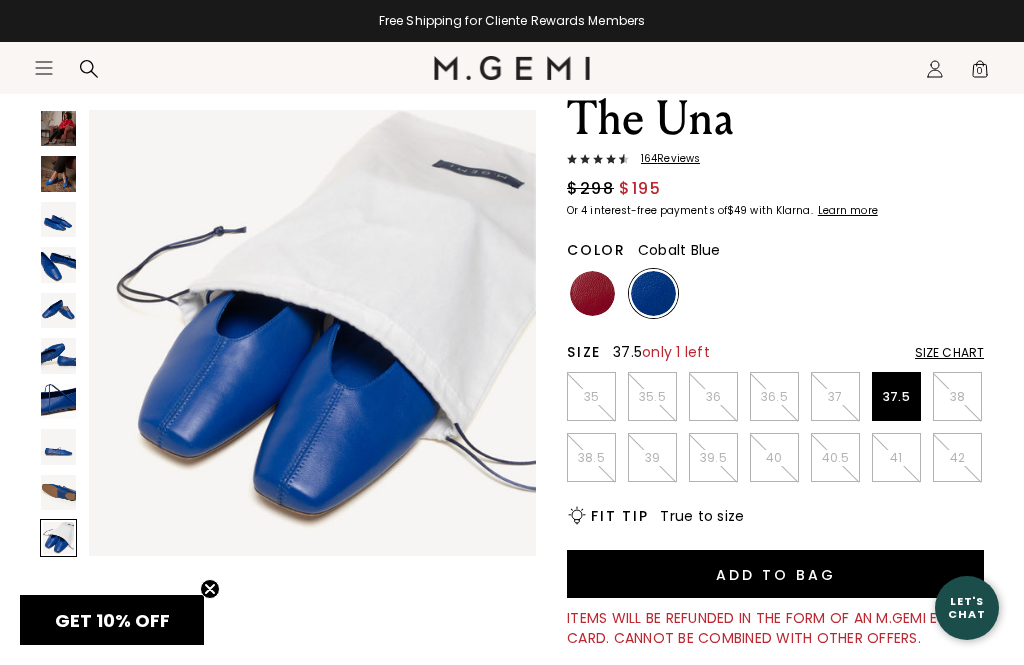 click at bounding box center [592, 293] 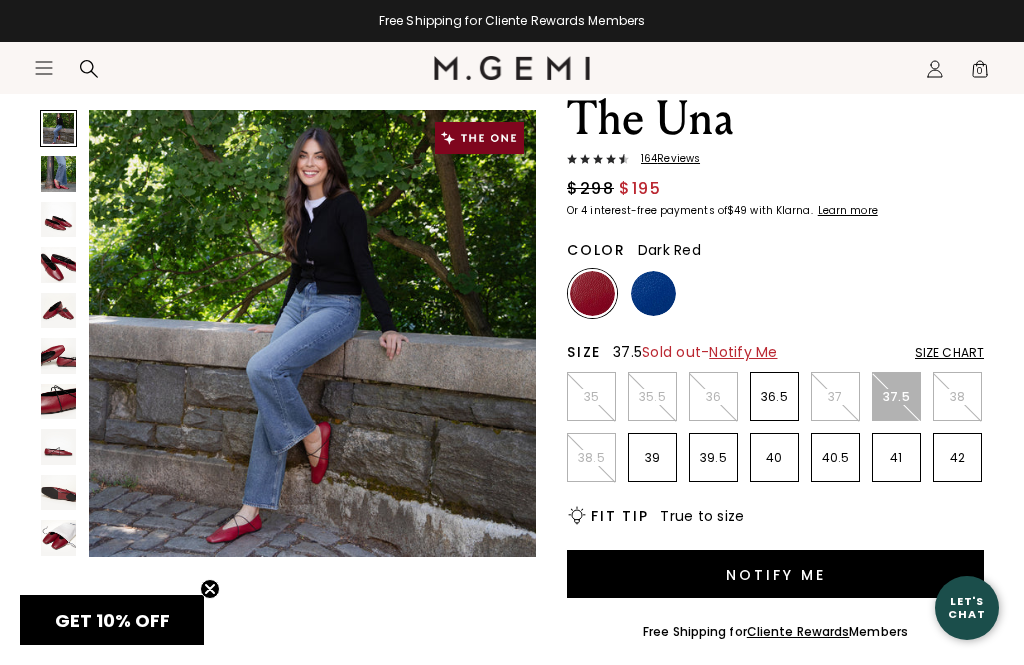 click at bounding box center (58, 173) 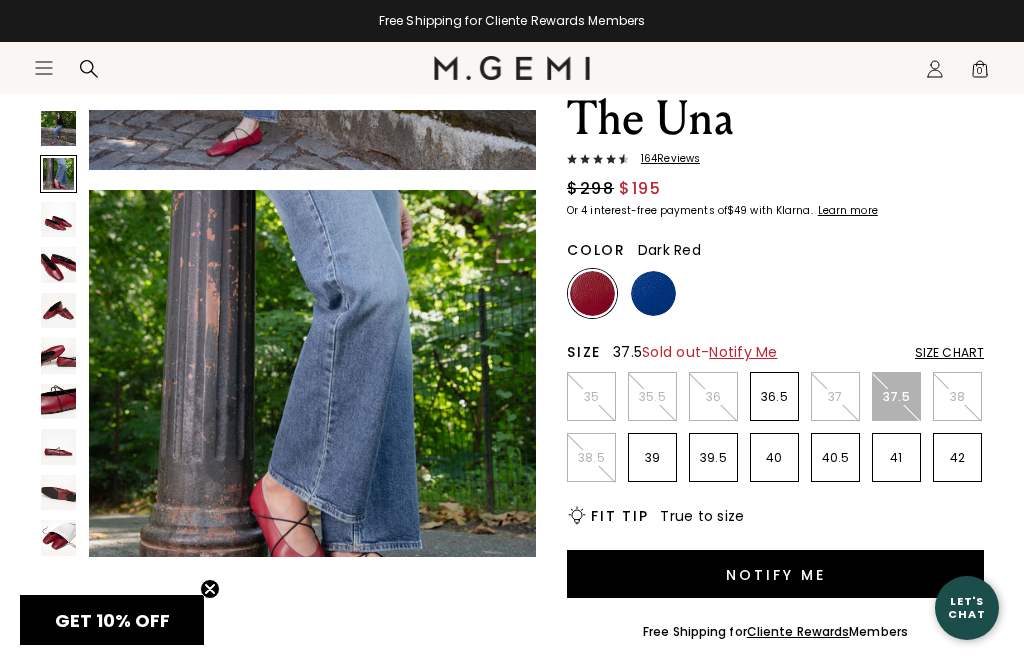 scroll, scrollTop: 467, scrollLeft: 0, axis: vertical 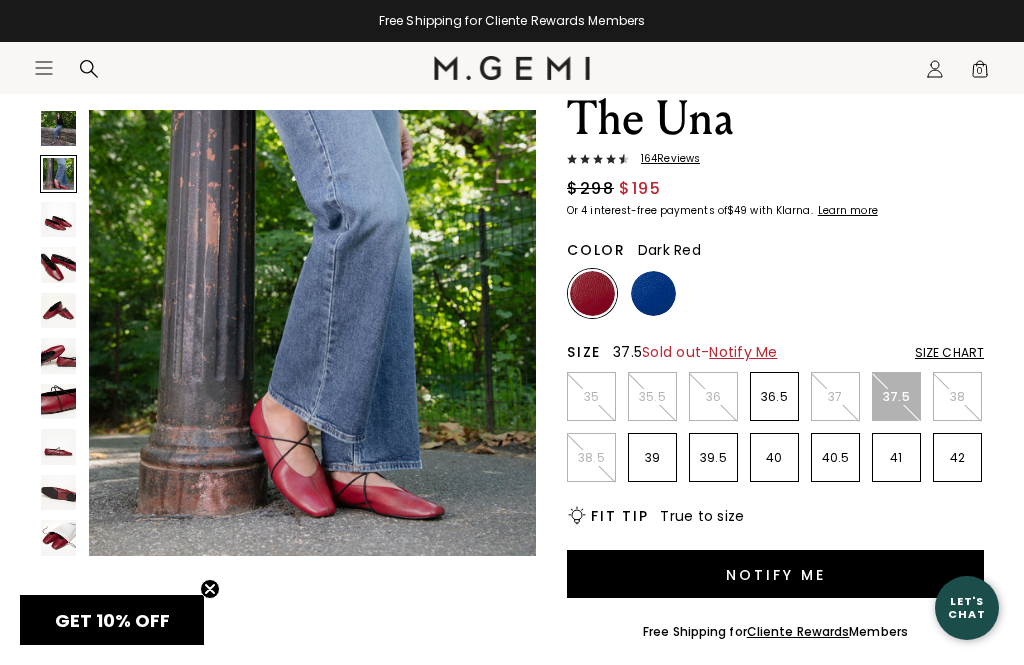 click at bounding box center [58, 401] 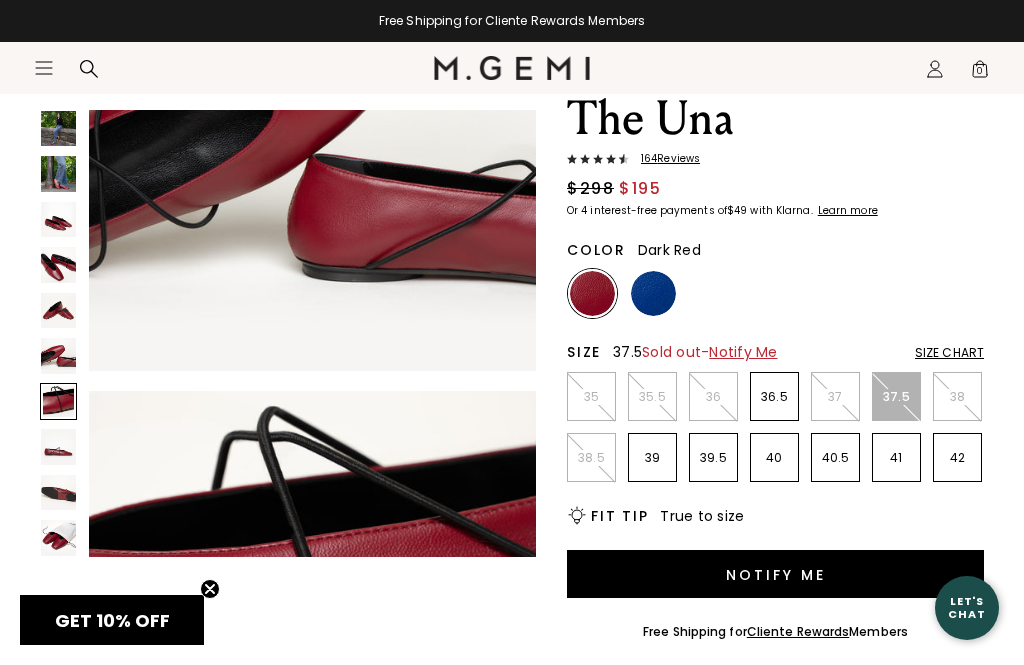 scroll, scrollTop: 2483, scrollLeft: 0, axis: vertical 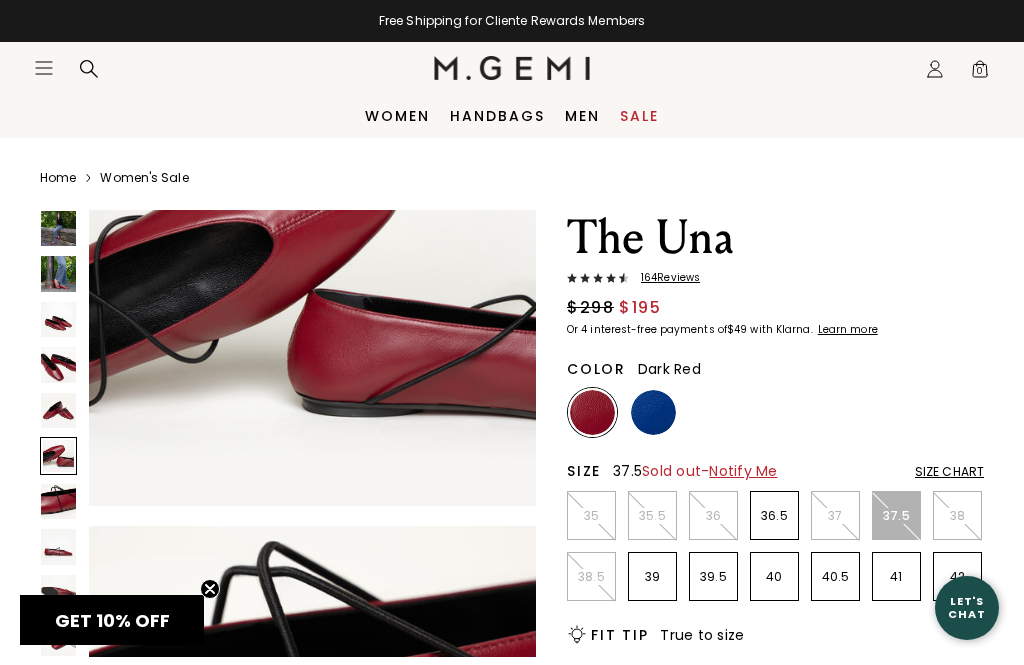 click on "Icons/20x20/hamburger@2x" 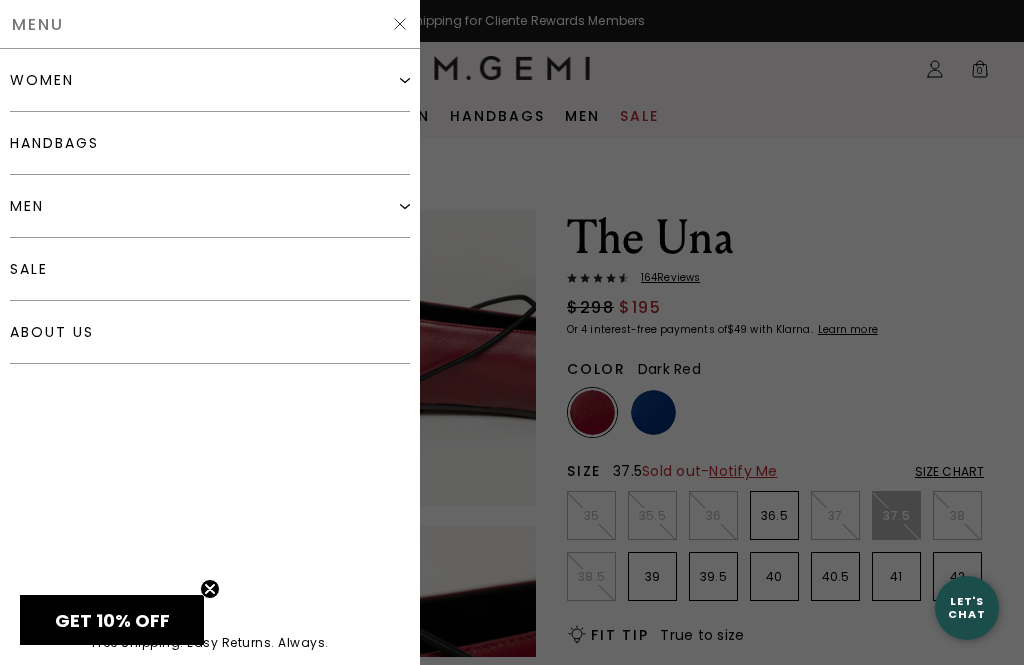 click at bounding box center (405, 80) 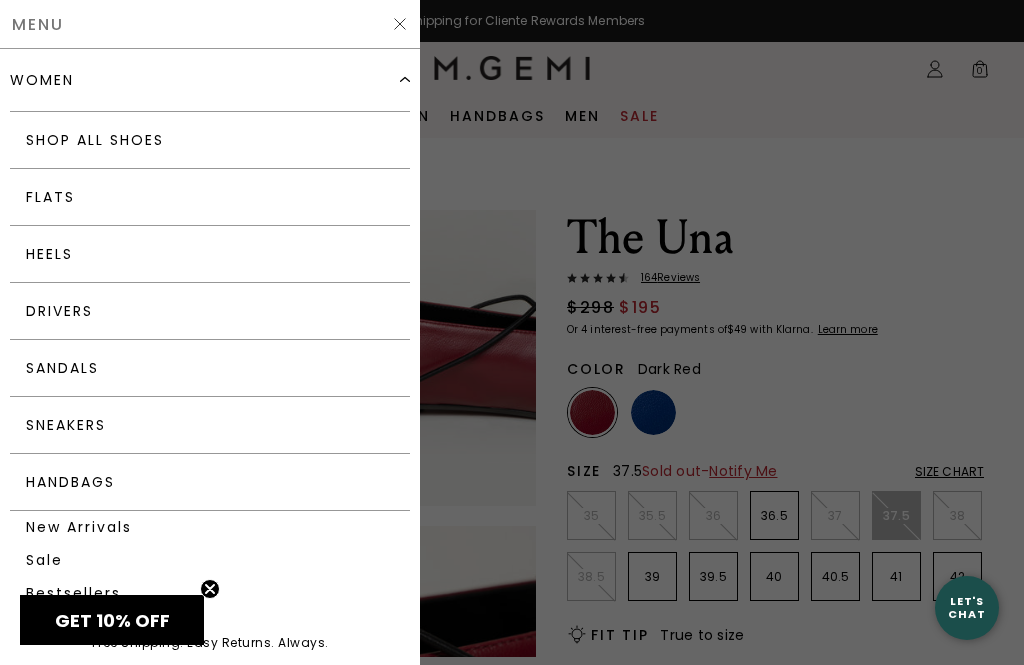click on "Flats" at bounding box center [210, 197] 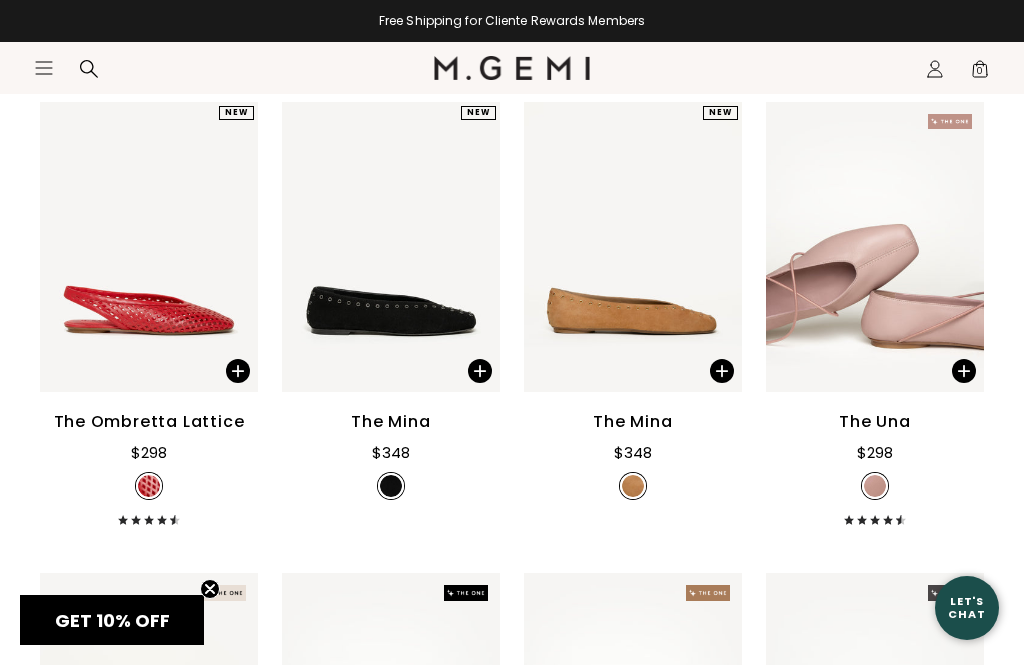 scroll, scrollTop: 1035, scrollLeft: 0, axis: vertical 